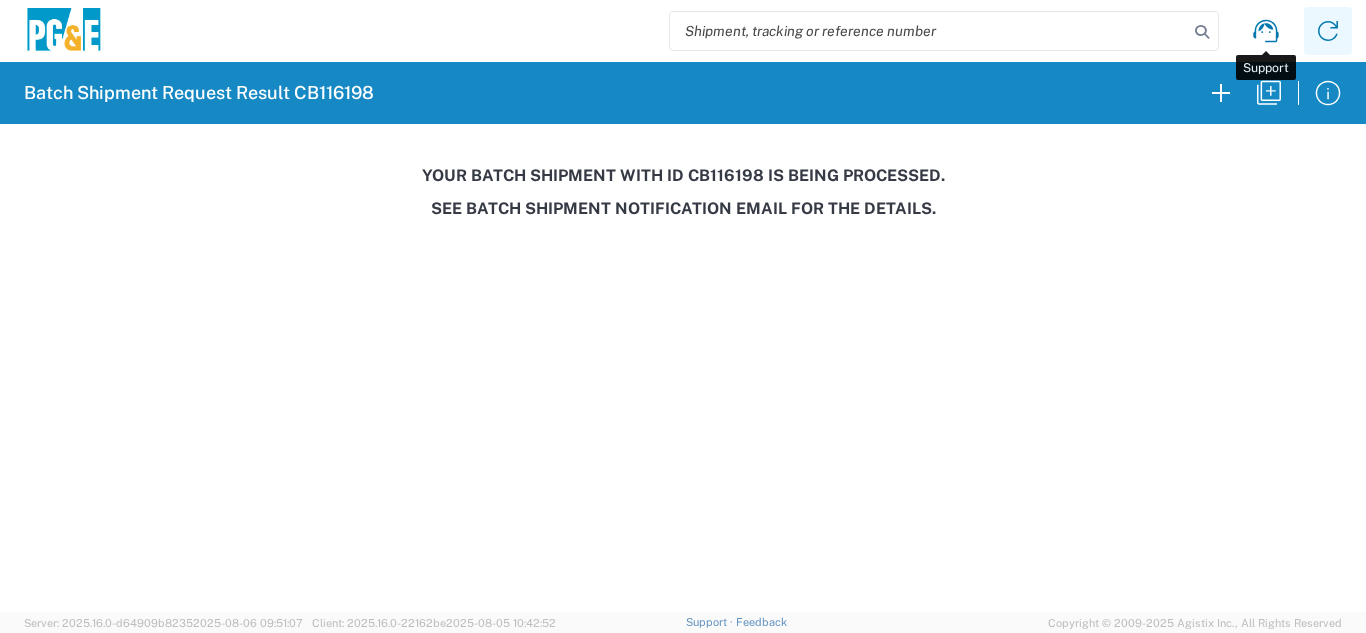 scroll, scrollTop: 0, scrollLeft: 0, axis: both 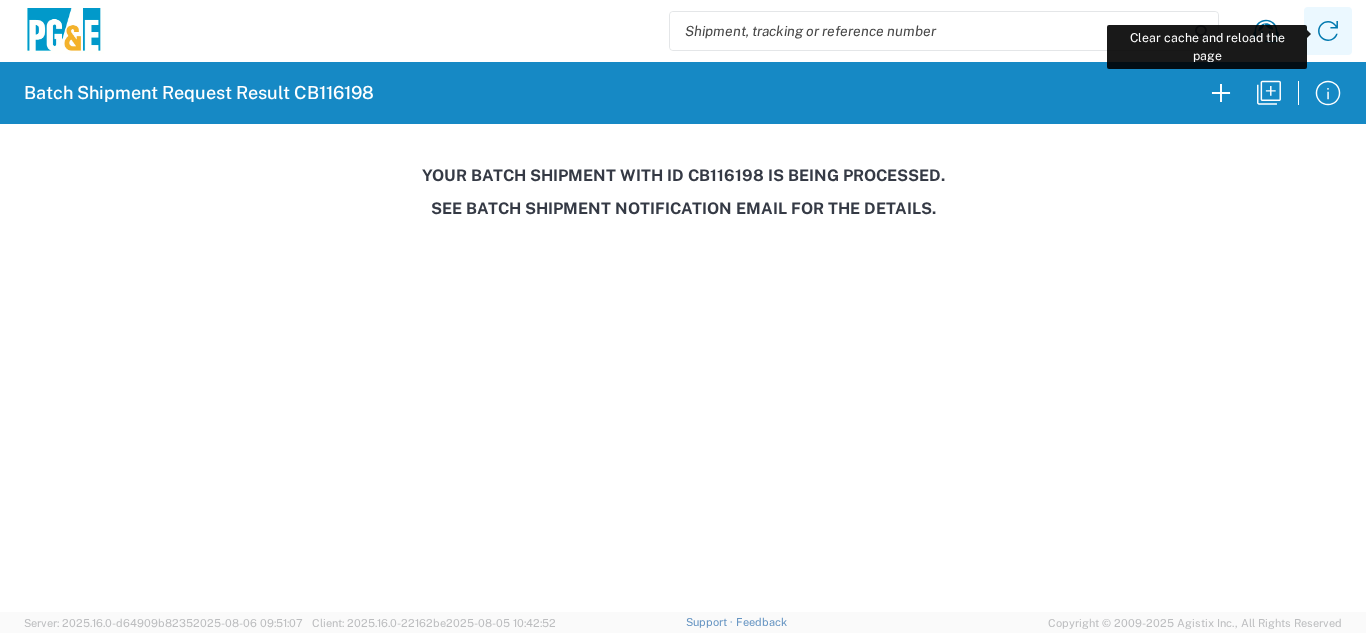 click 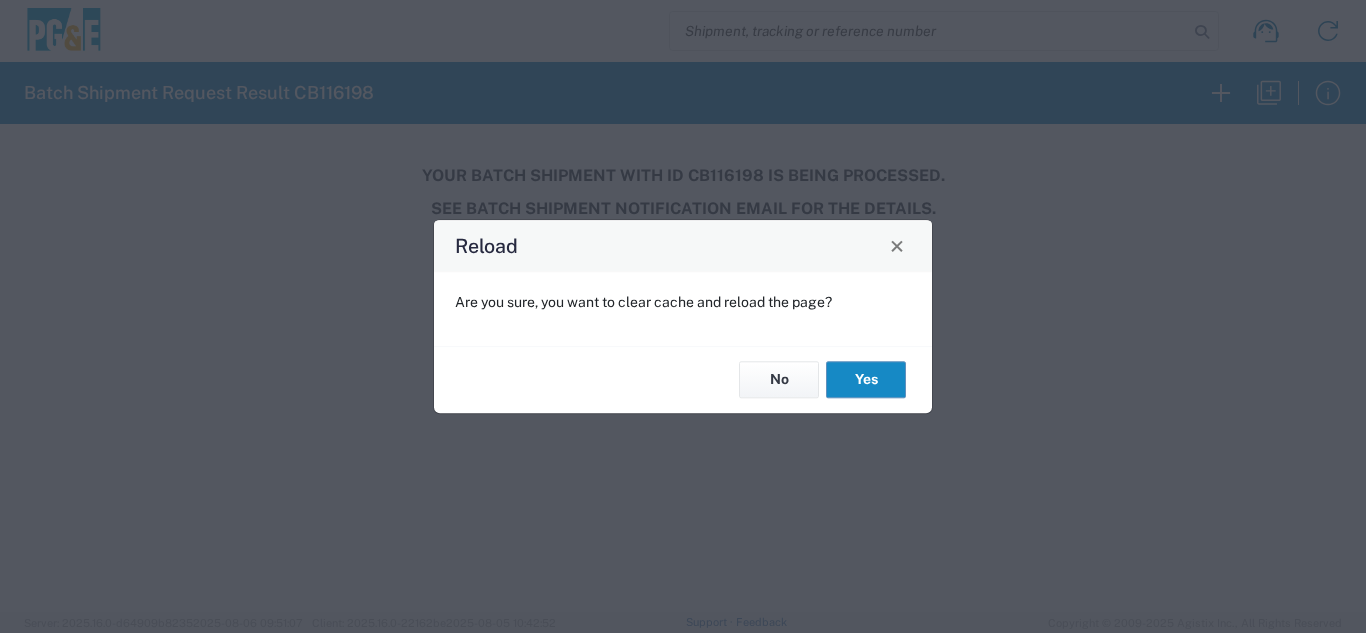 click on "Yes" 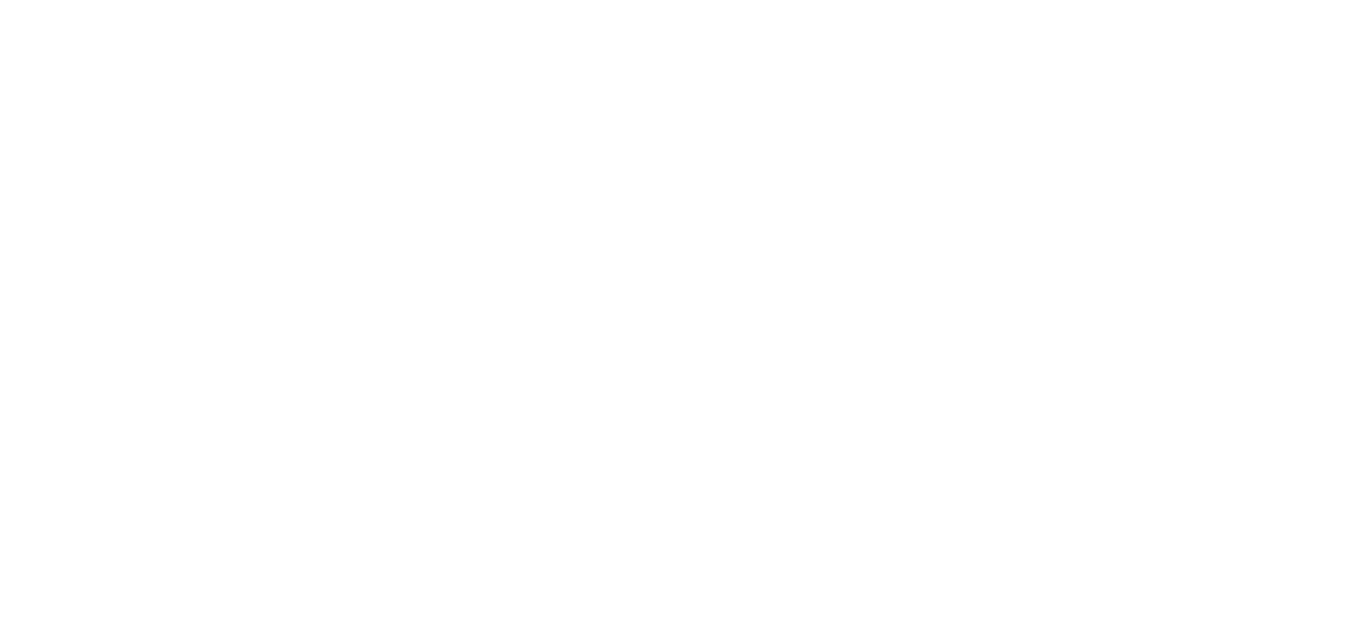 scroll, scrollTop: 0, scrollLeft: 0, axis: both 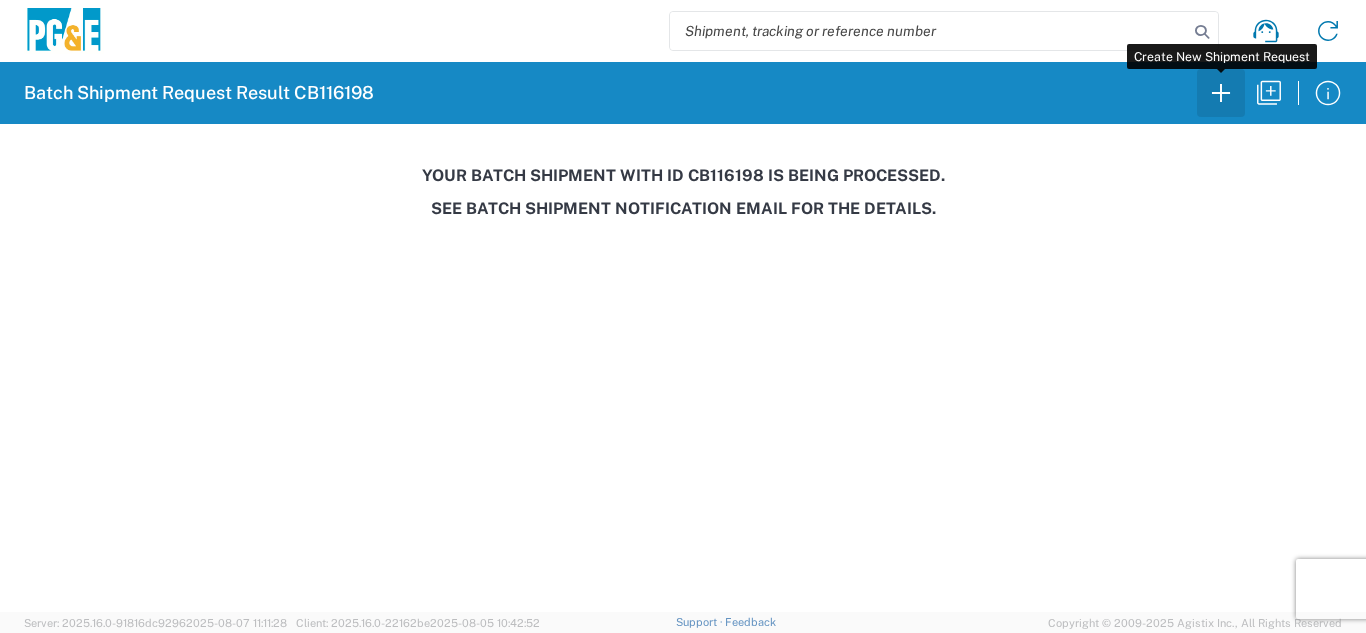 click 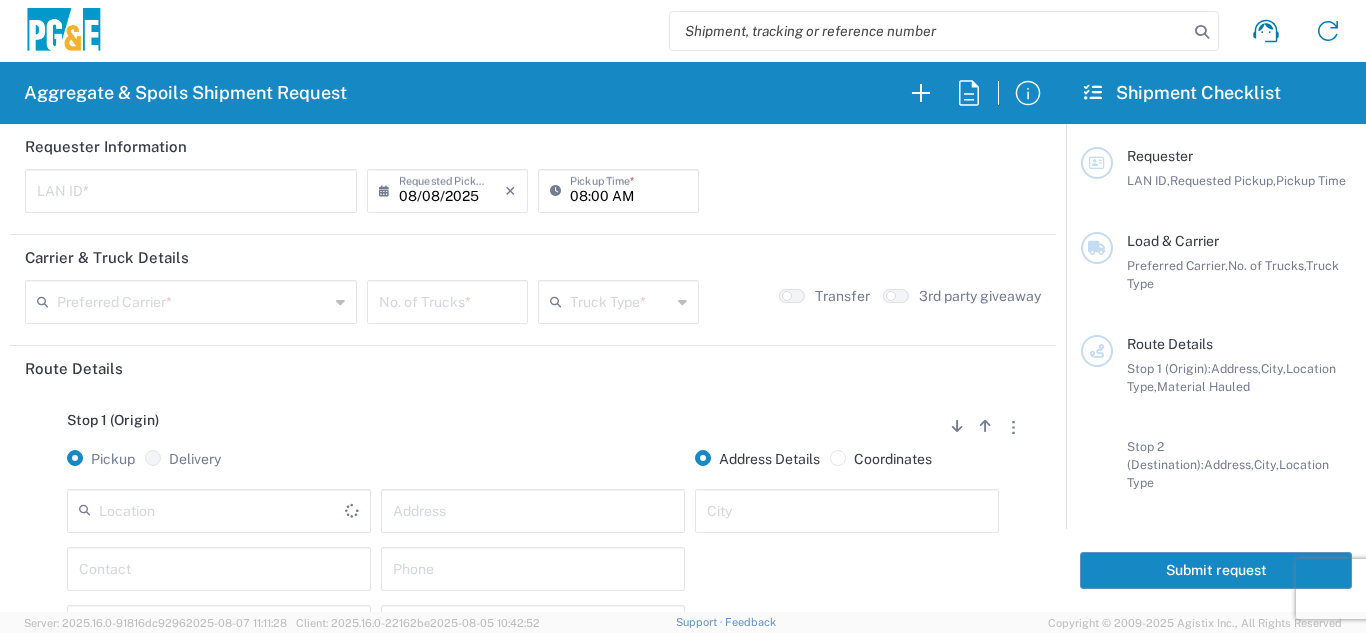 click at bounding box center [191, 189] 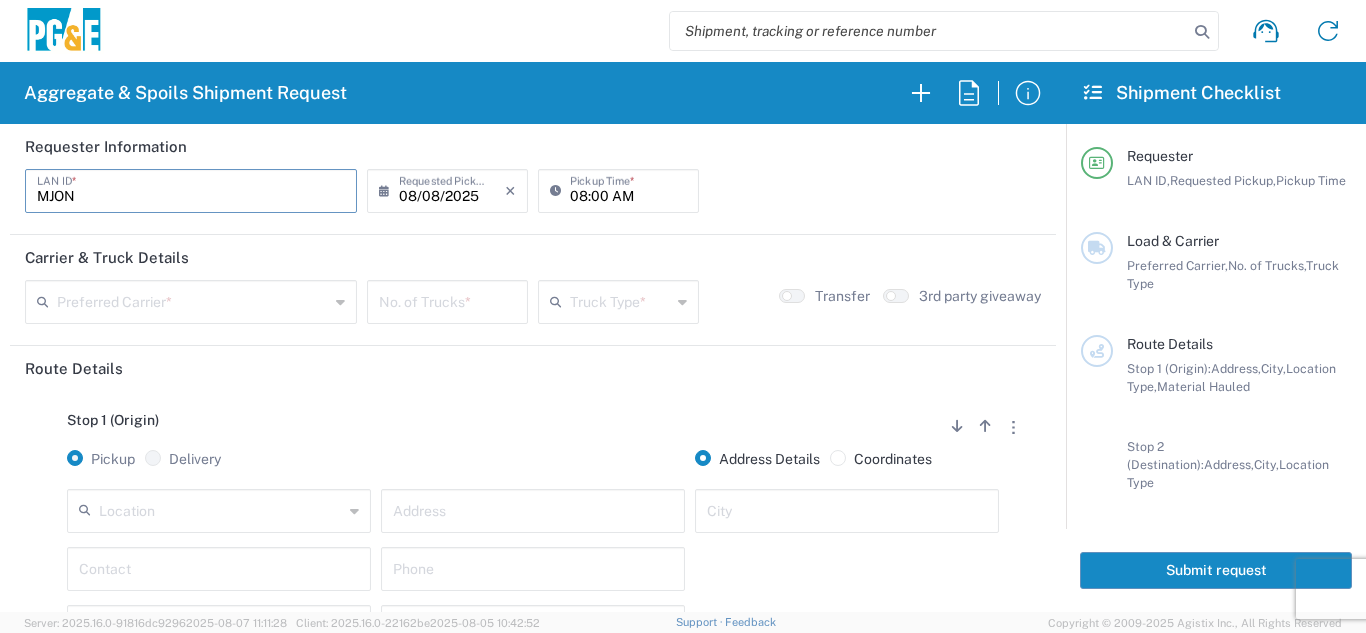 type on "MJON" 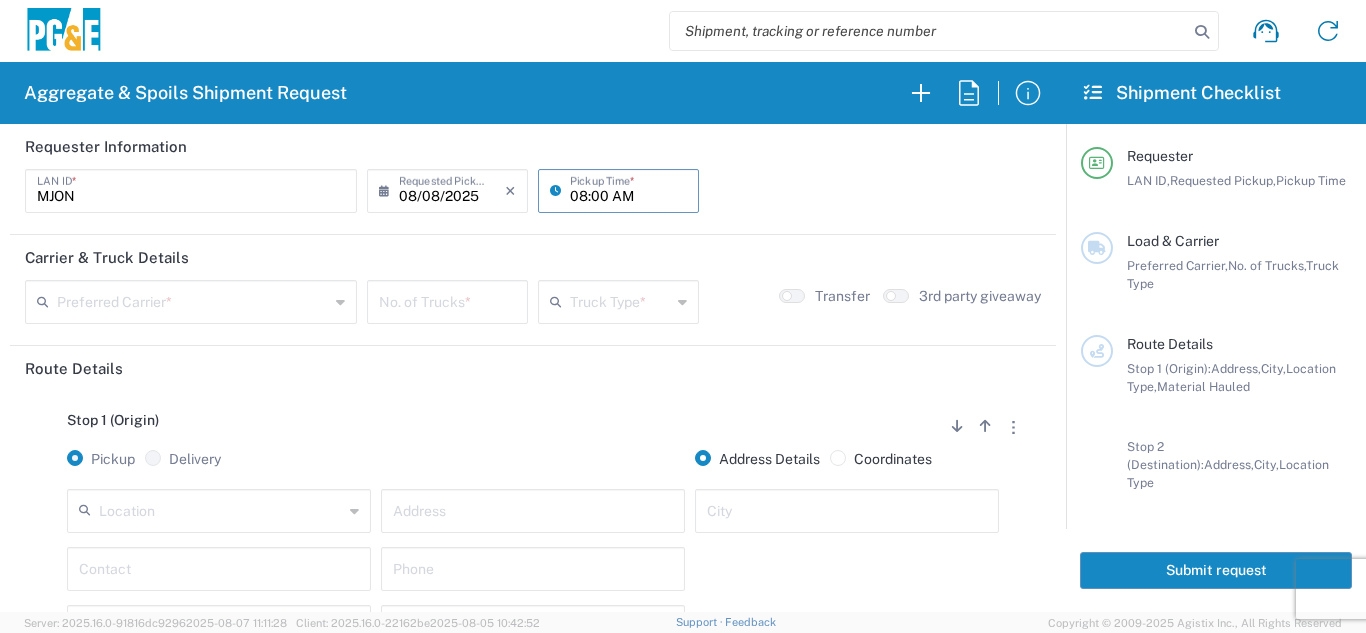 click on "08:00 AM" at bounding box center (628, 189) 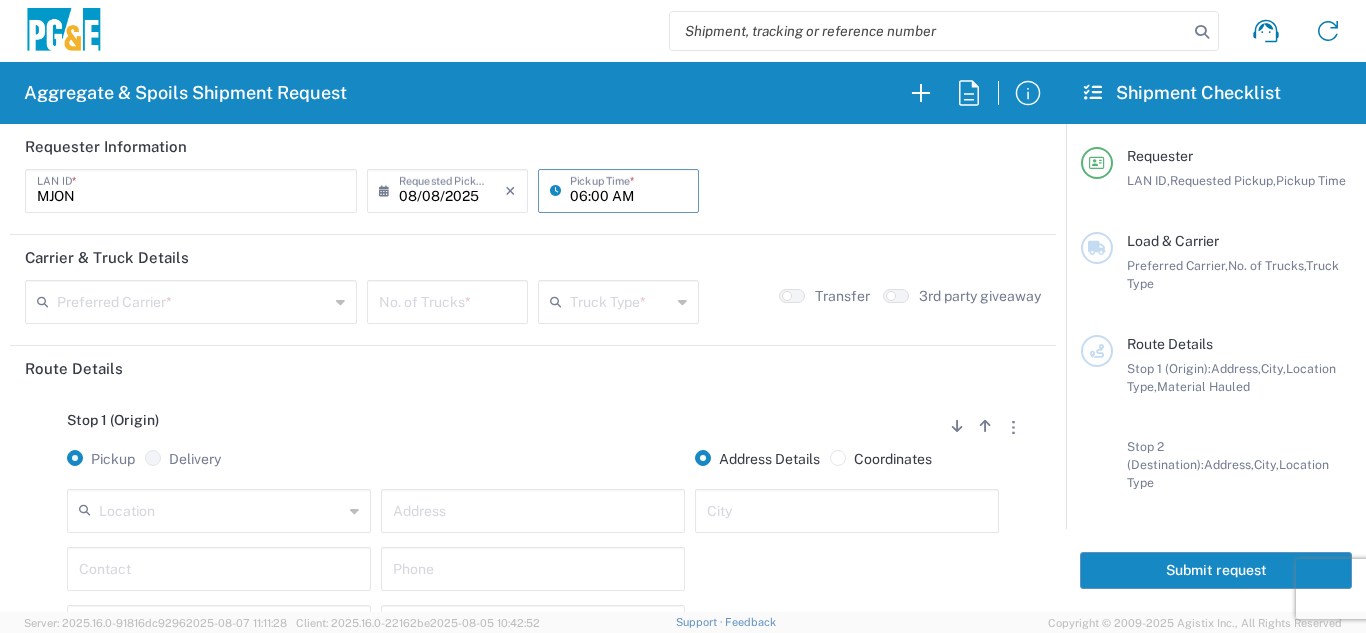 click on "06:00 AM" at bounding box center [628, 189] 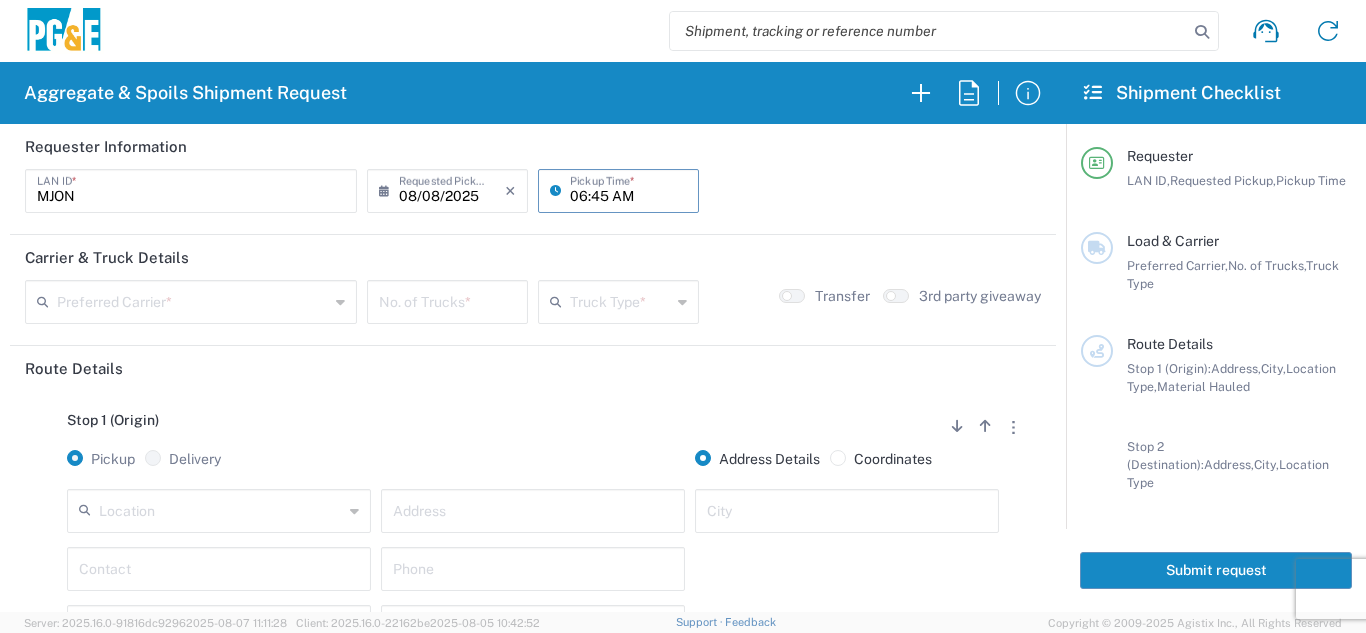 type on "06:45 AM" 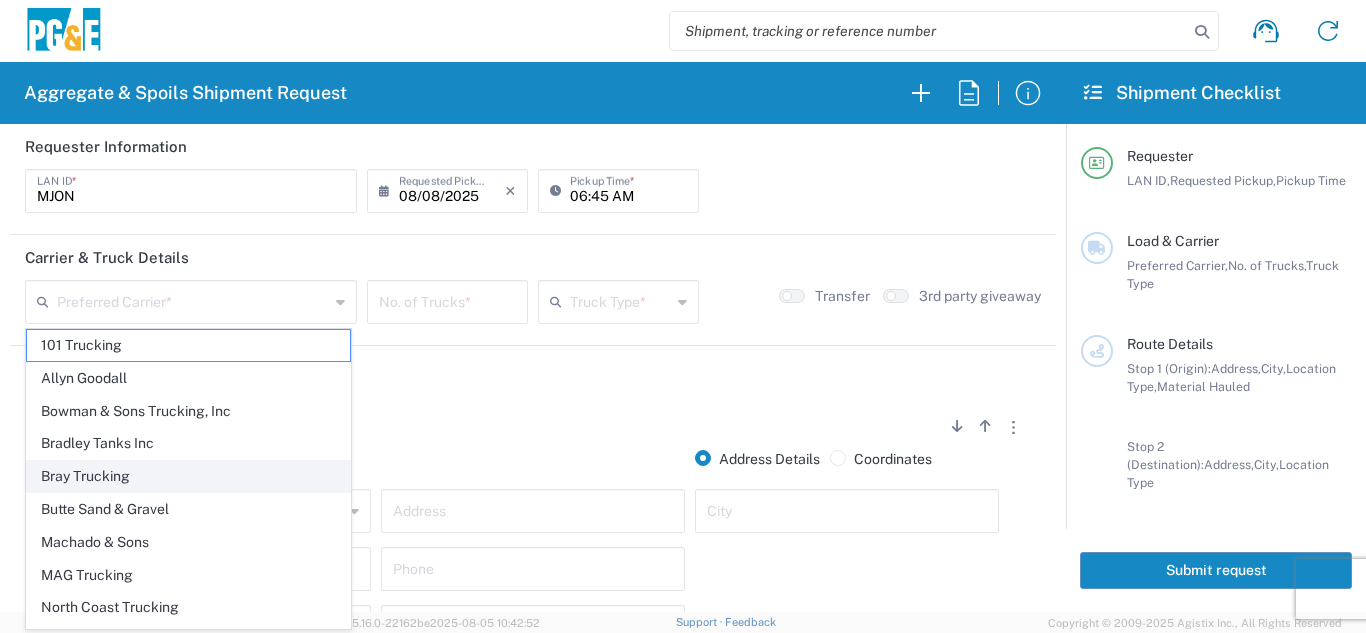 click on "Bray Trucking" 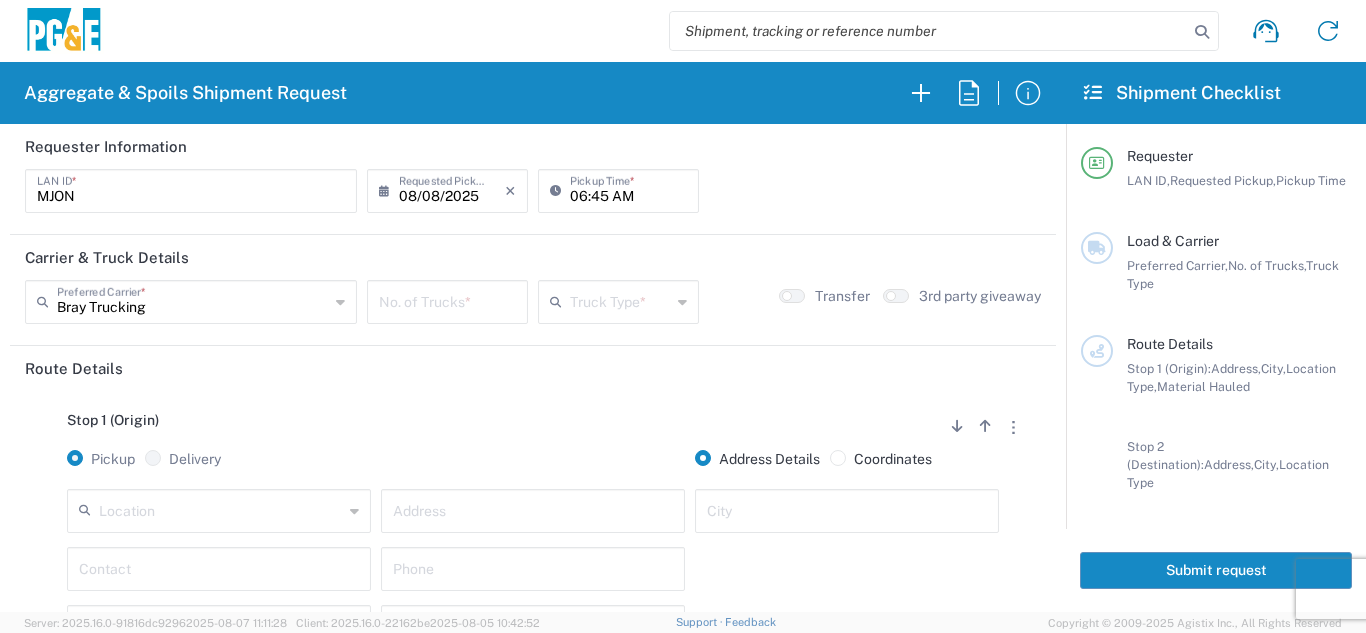 click at bounding box center [447, 300] 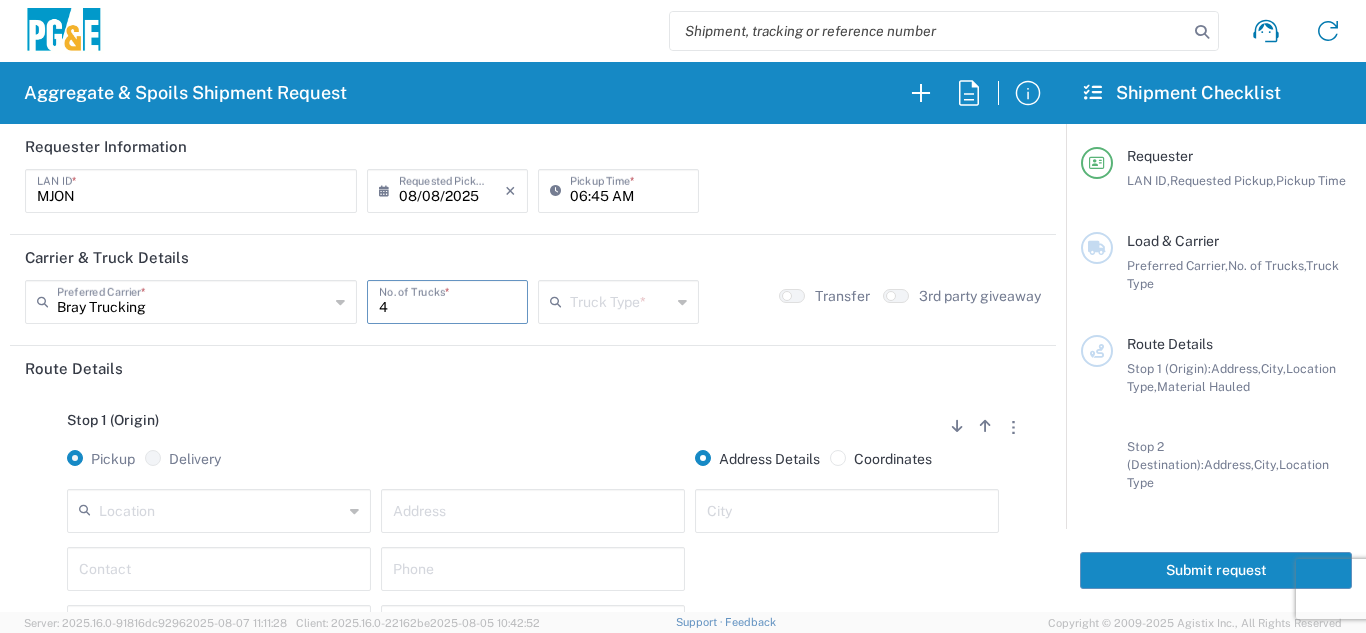 type on "4" 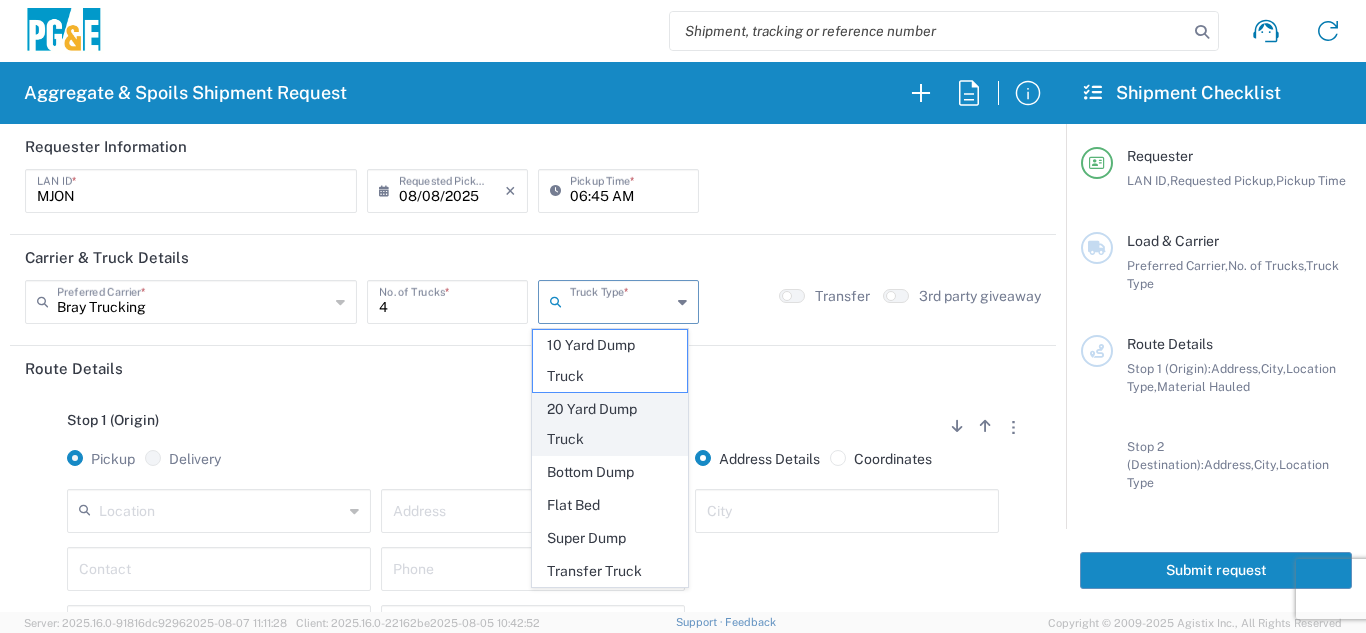 click on "20 Yard Dump Truck" 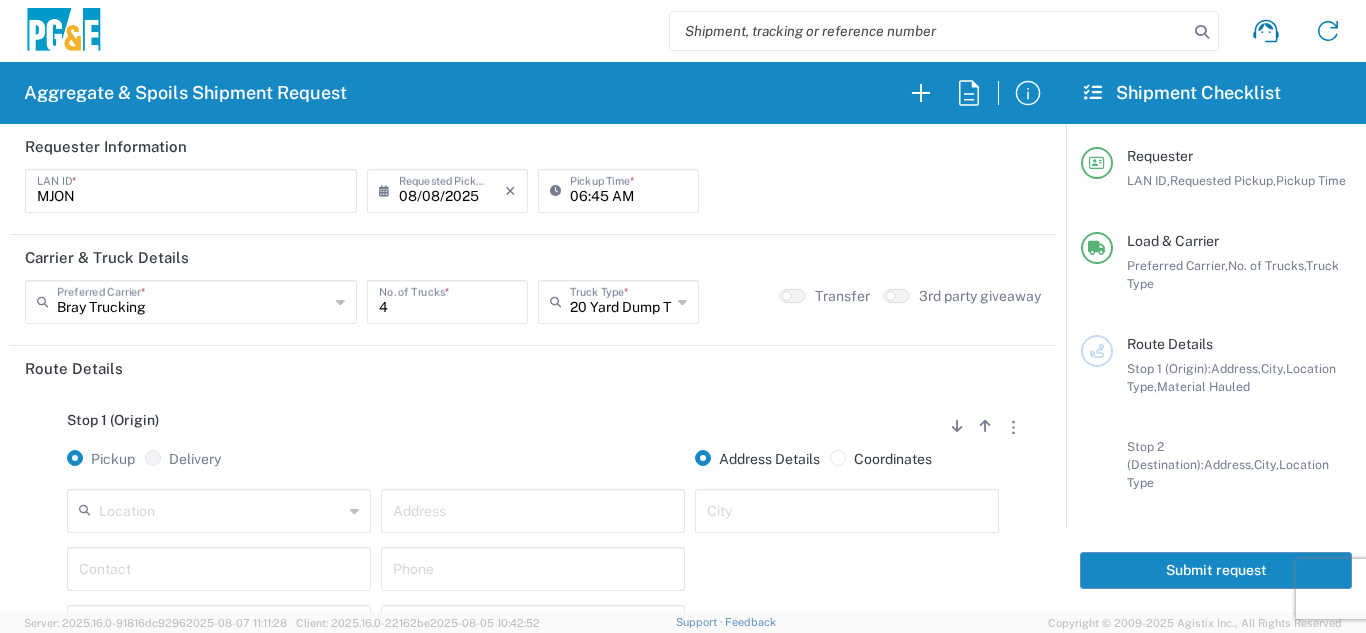 click on "Stop 1 (Origin)
Add Stop Above   Add Stop Below   Remove Stop   Pickup   Delivery   Address Details   Coordinates   Location  17300 East Jahant Rd - Quarry 7/11 Materials - Chico - Quarry 7/11 Materials - Ridgecrest - Quarry Acampo Airport - Santa Rosa Altamont Landfill - Livermore American Canyon Anderson Landfill - Waste Management Landfill Class II Antioch Building Materials Antioch SC Argent Materials - Oakland - Quarry Auburn Auburn HUB Yard Auburn SC Avenal Regional Landfill Bakersfield SC Bakersfield Sub Bangor Rock Quarry Bear River Aggregates - Meadow Vista - Quarry Best Rock Quarry - Barstow Blue Mountain Minerals - Columbia - Quarry Bodean Bowman & Sons Brisbane Recycling Burney SC Butte Sand & Gravel - Sutter - Quarry Calaveras Materials Inc - Merced - Quarry Canyon Rock Co Inc - Forestville - Quarry Carlotta Cedar Avenue Recycling - Fresno - Quarry Cemex - Antioch - Quarry Cemex - Clayton - Quarry Cemex - Clovis - Quarry Cemex - Fresno - Quarry * *" 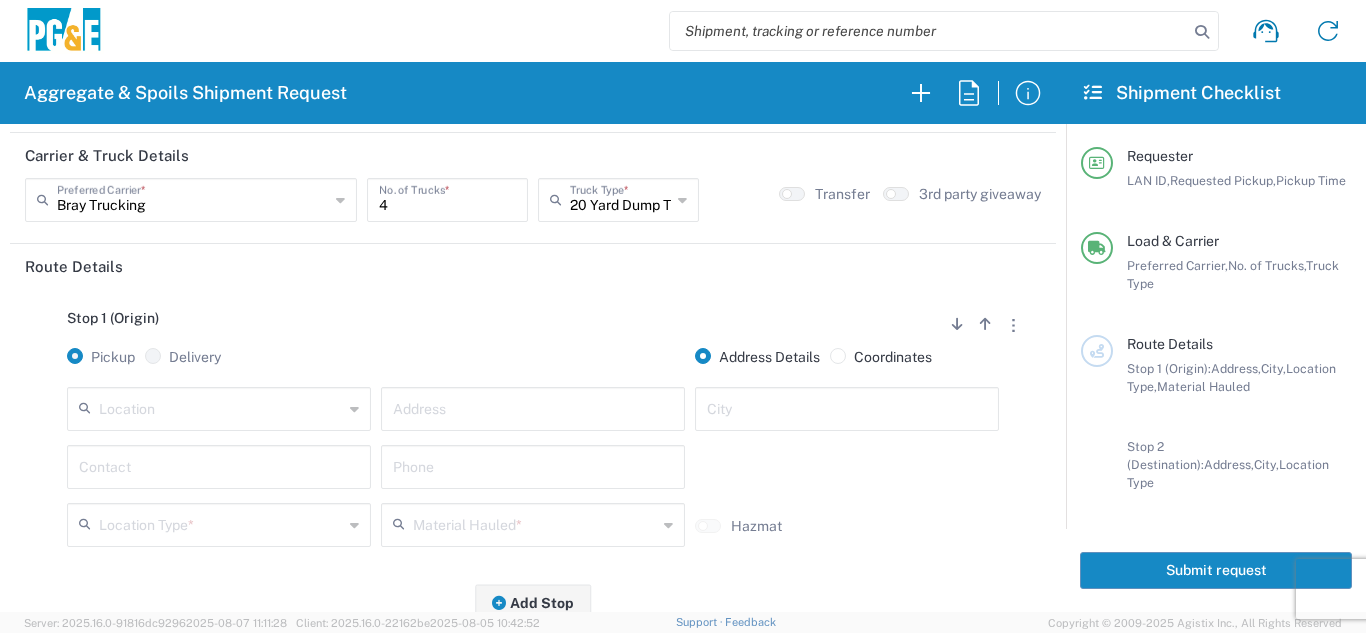 scroll, scrollTop: 200, scrollLeft: 0, axis: vertical 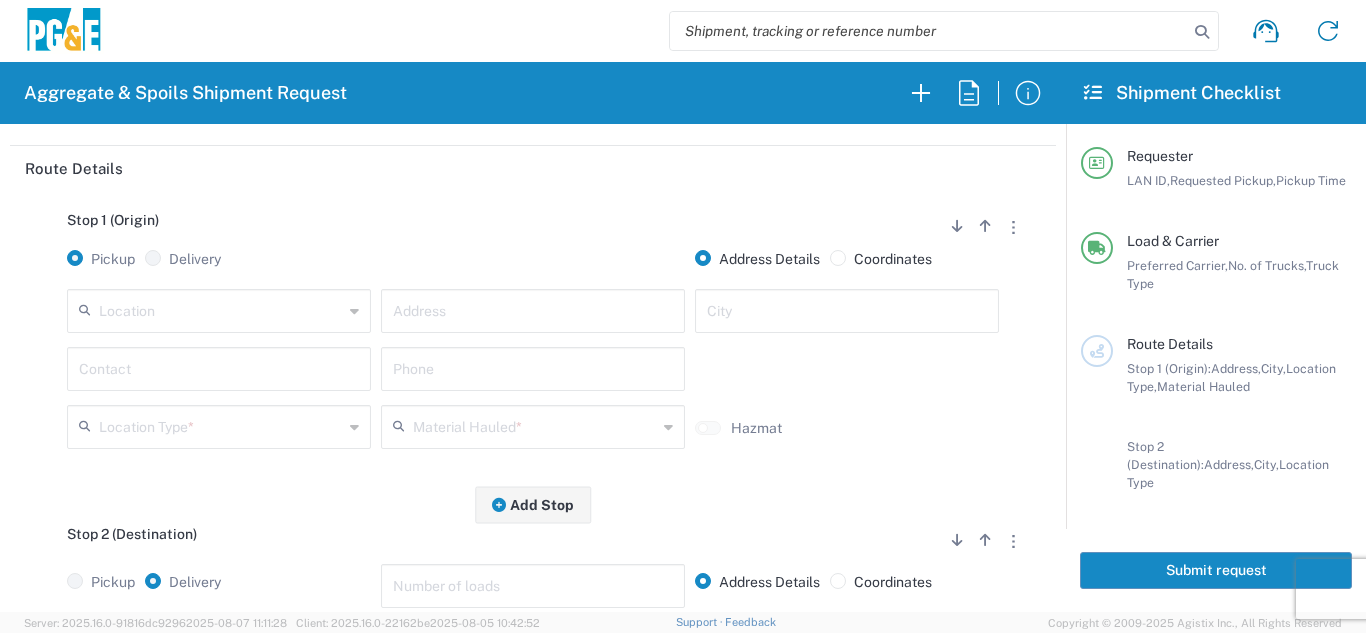 click at bounding box center [221, 309] 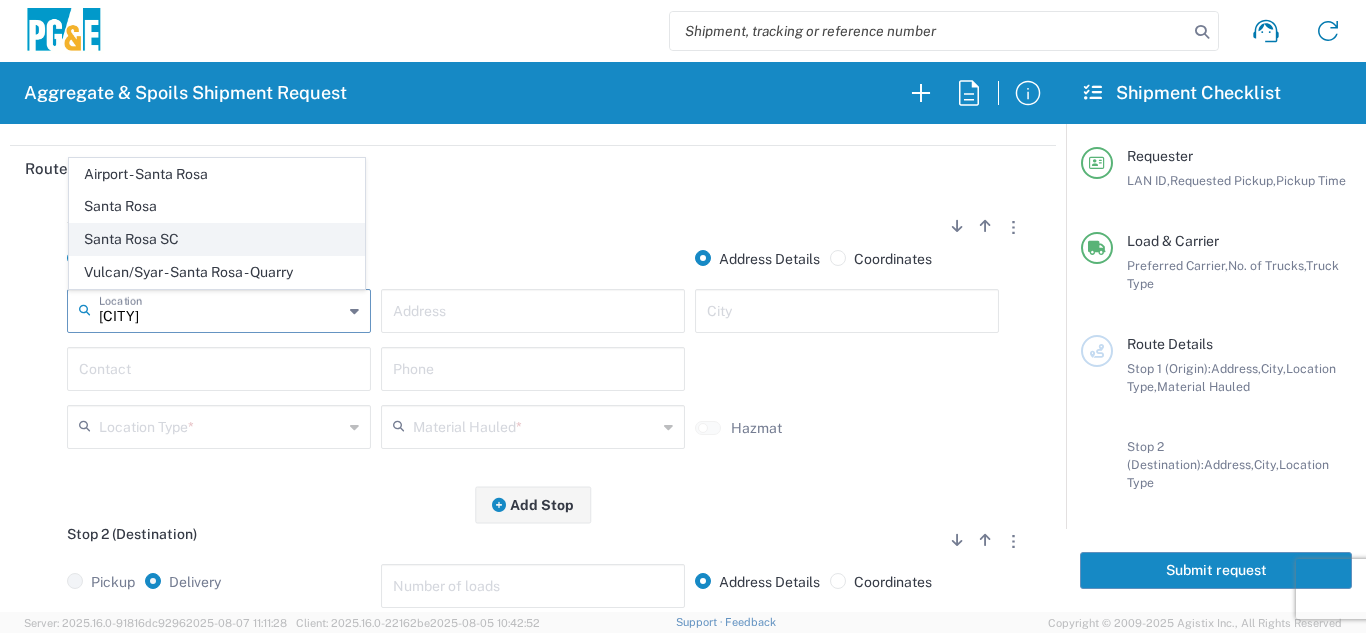 click on "Santa Rosa SC" 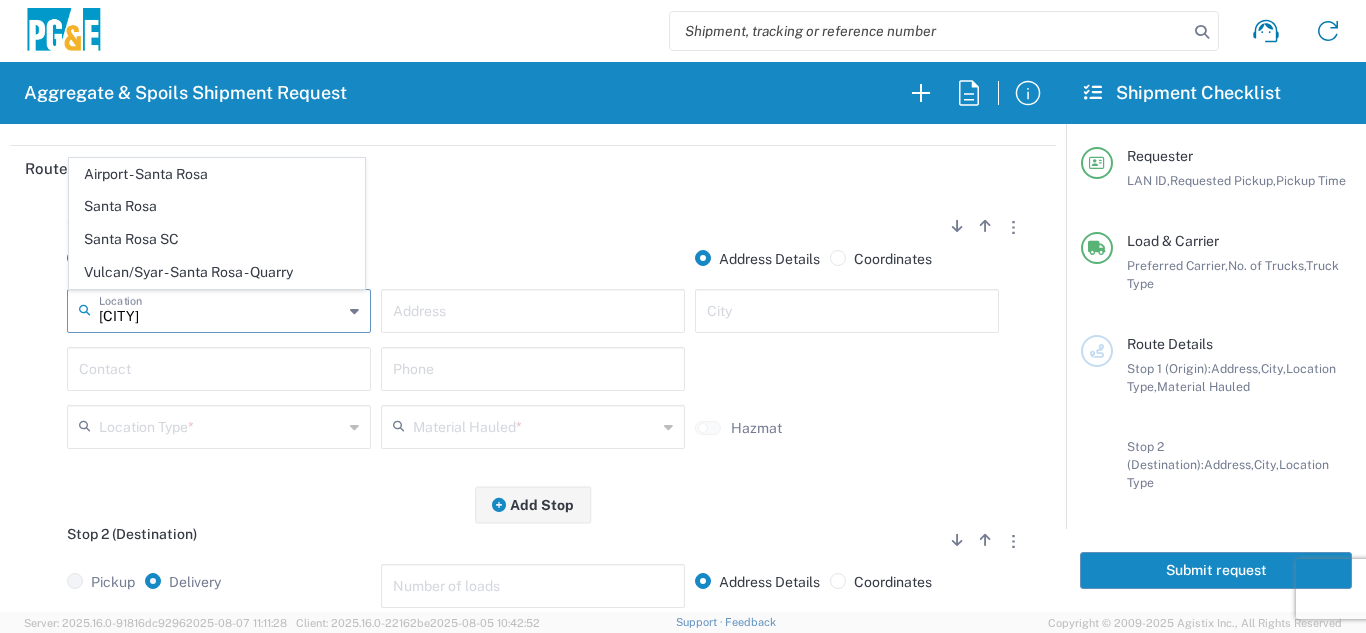 type on "Santa Rosa SC" 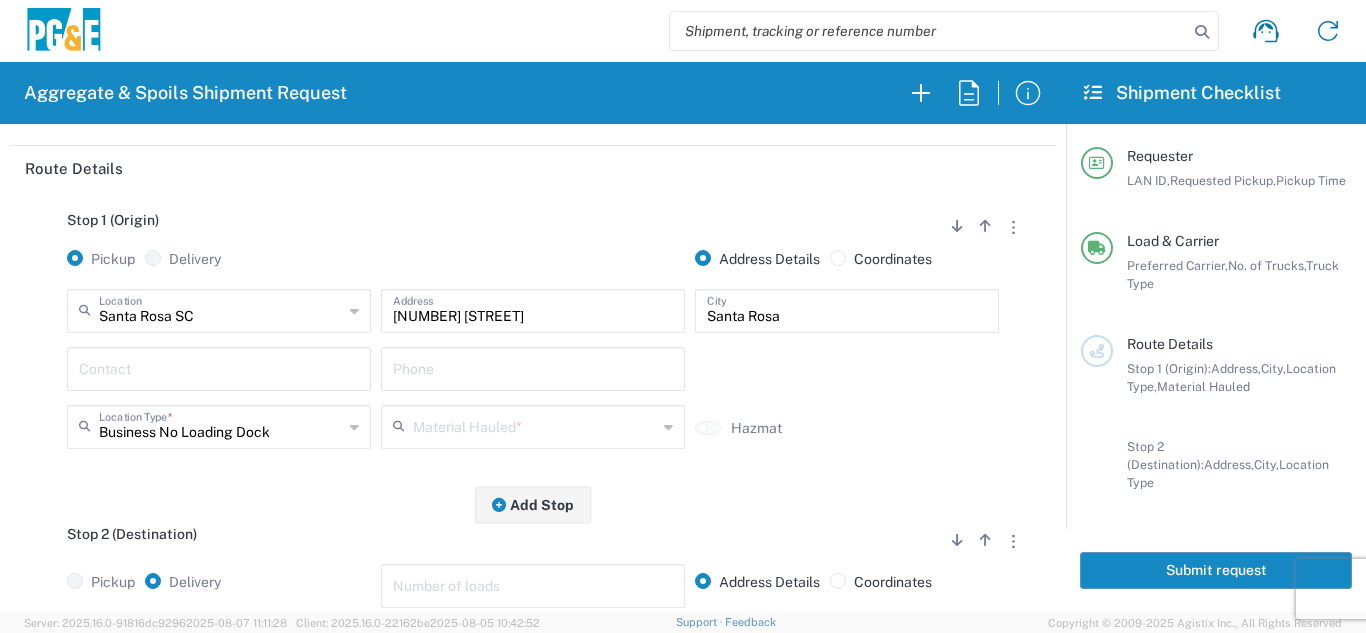 click at bounding box center [219, 367] 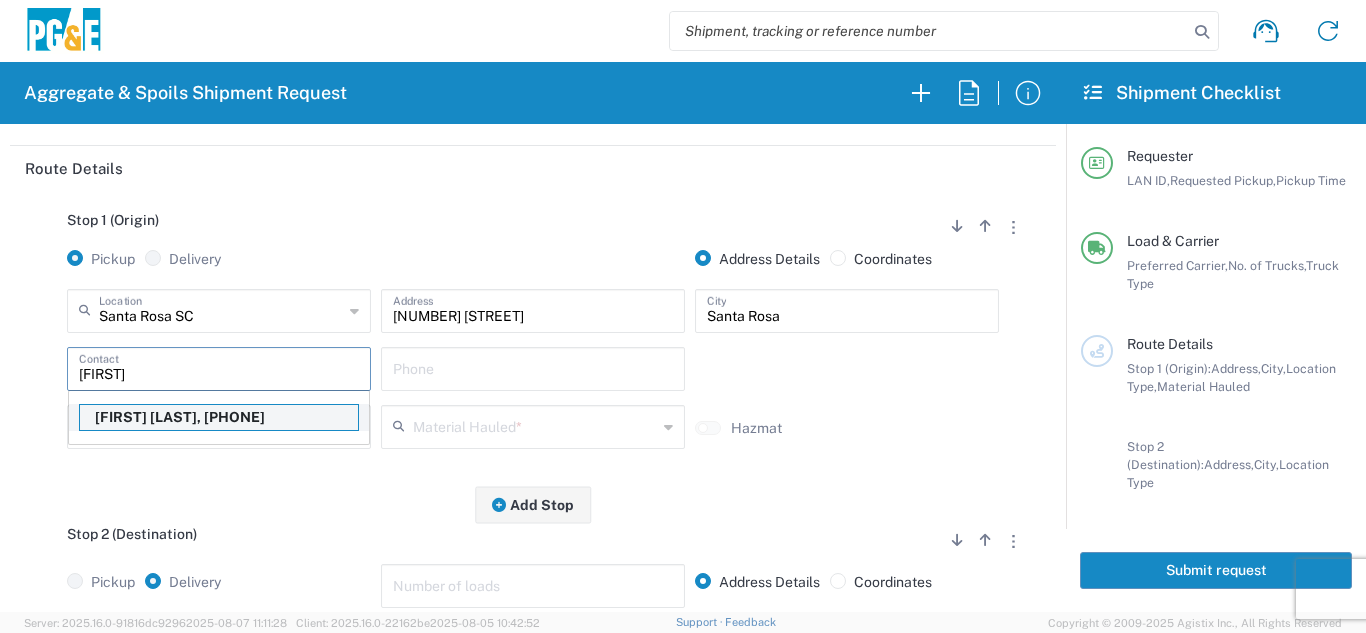 click on "[FIRST] [LAST], [PHONE]" at bounding box center (219, 417) 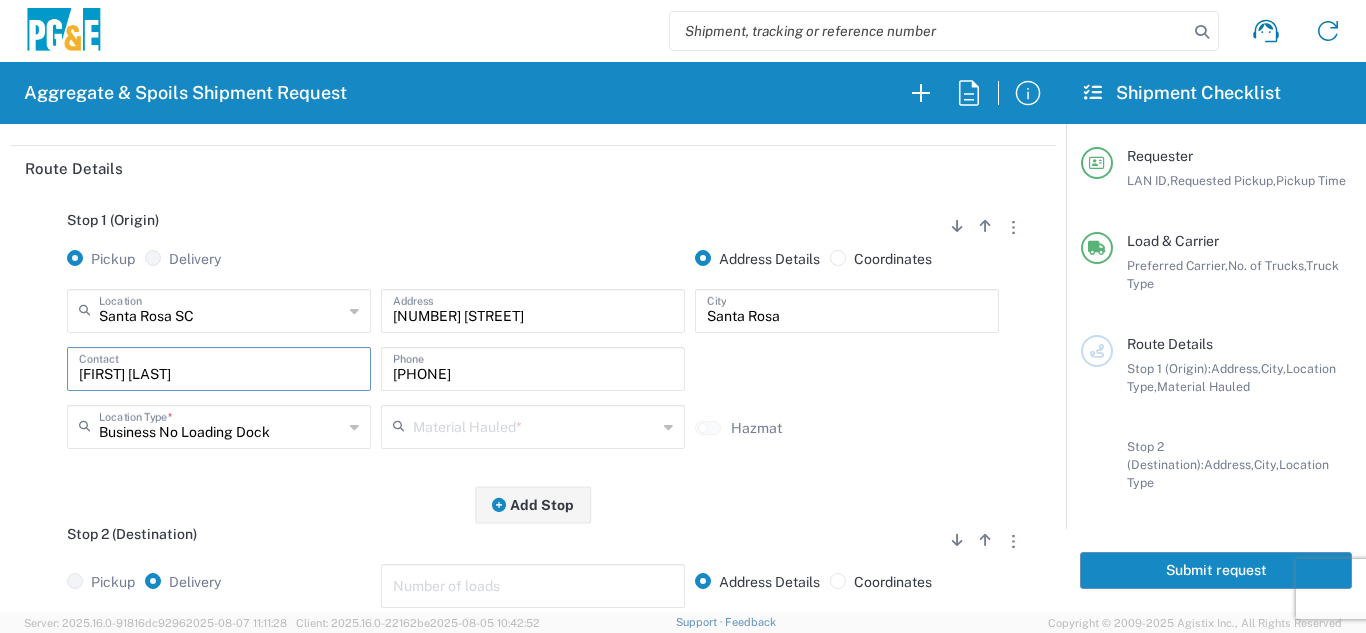 click at bounding box center (535, 425) 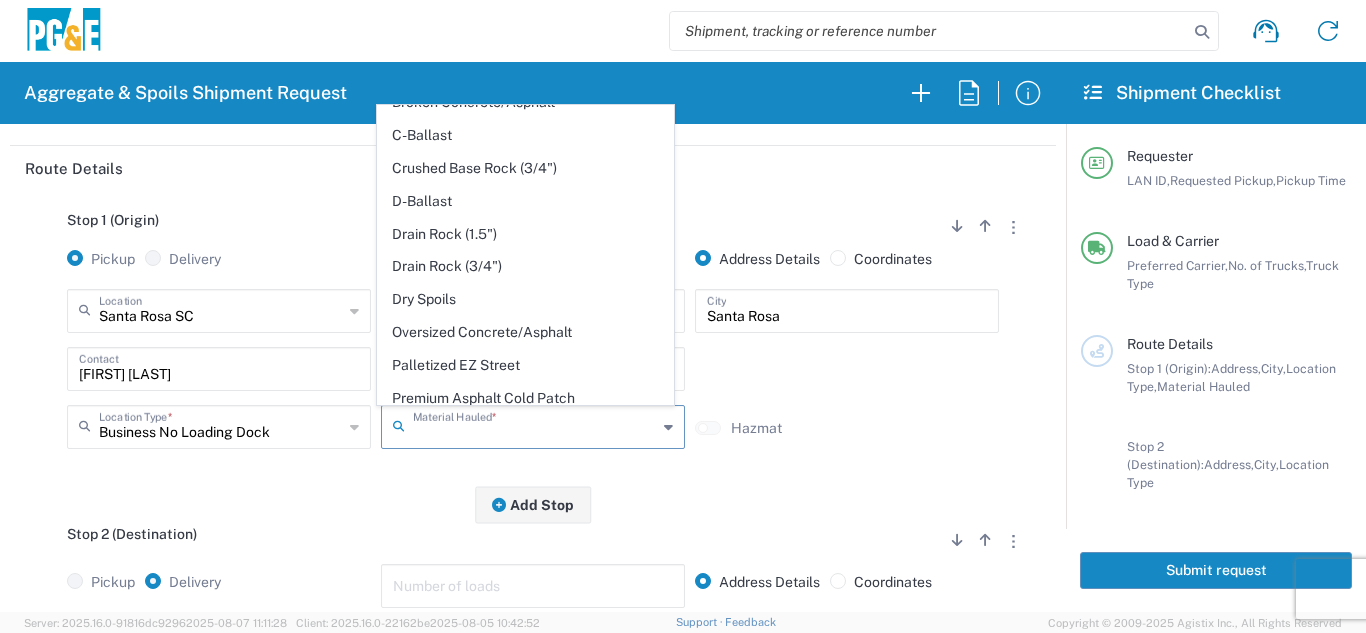 scroll, scrollTop: 300, scrollLeft: 0, axis: vertical 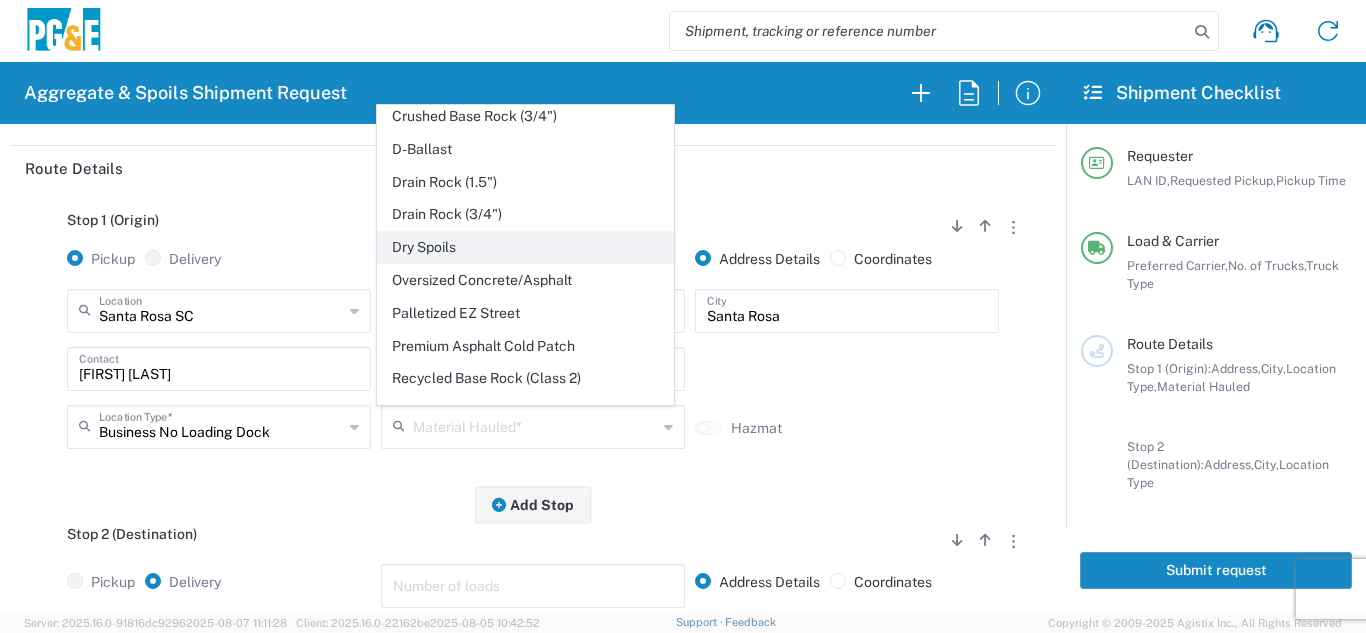 click on "Dry Spoils" 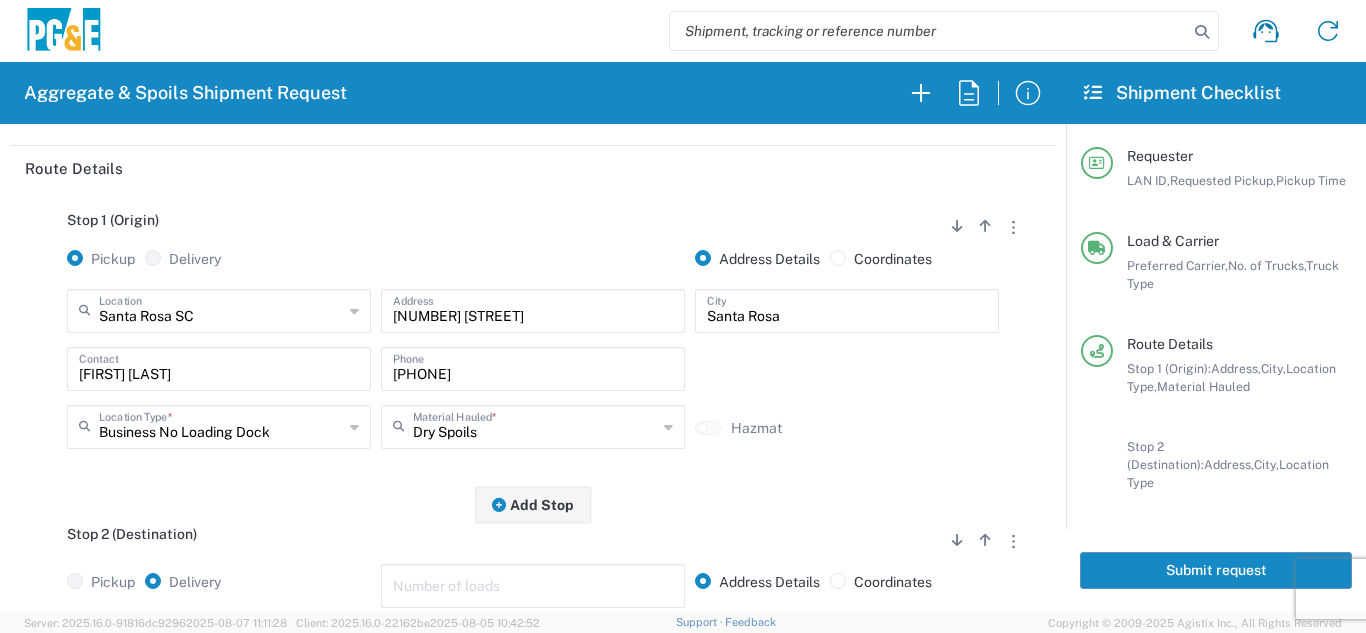 click on "Business No Loading Dock Location Type * Business No Loading Dock Business (General) Landfill Other Quarry" 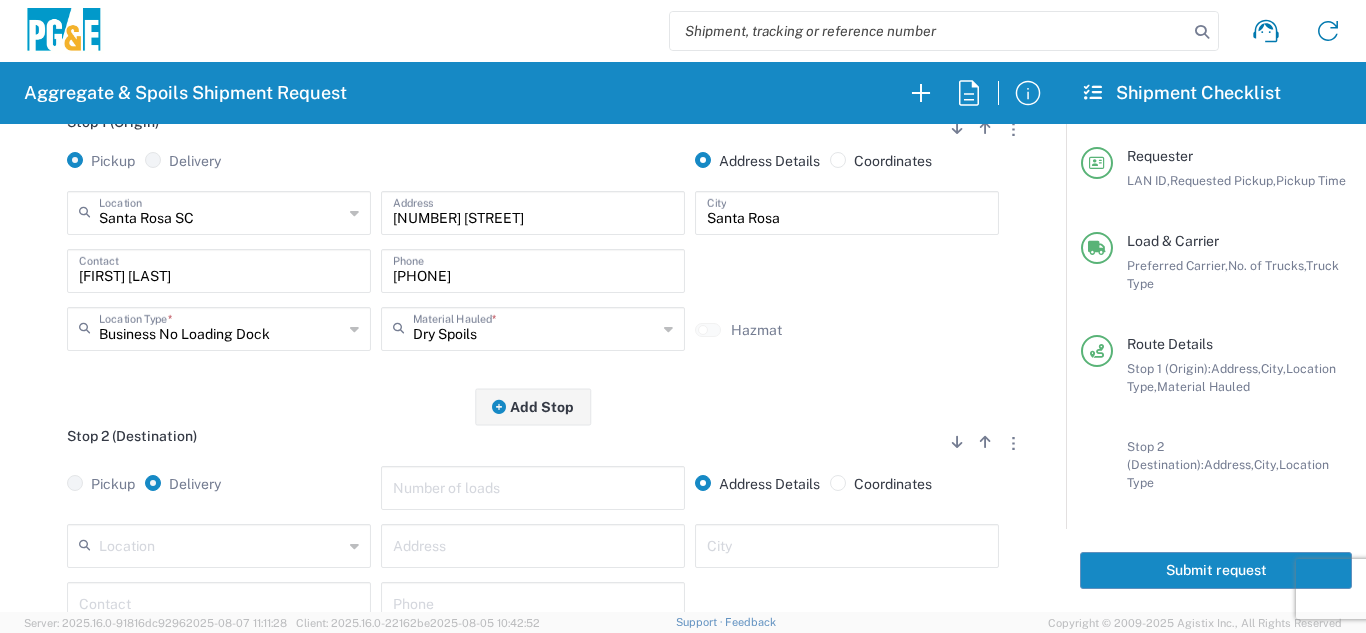scroll, scrollTop: 400, scrollLeft: 0, axis: vertical 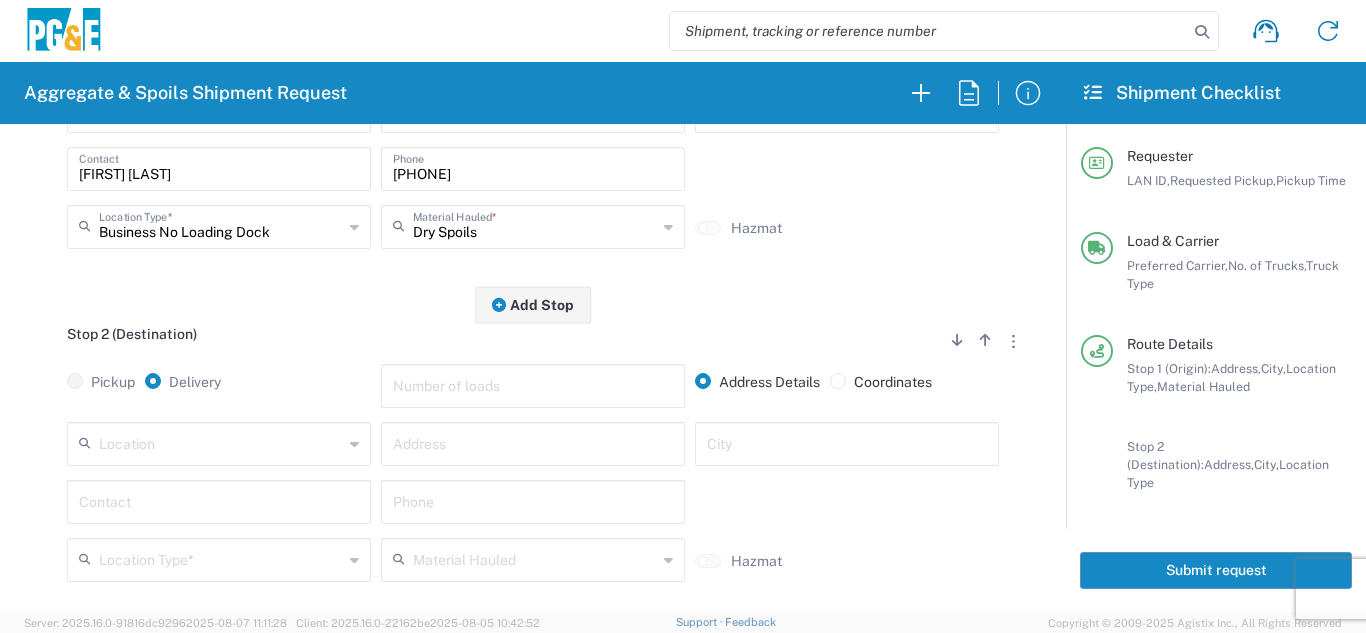 click at bounding box center (221, 442) 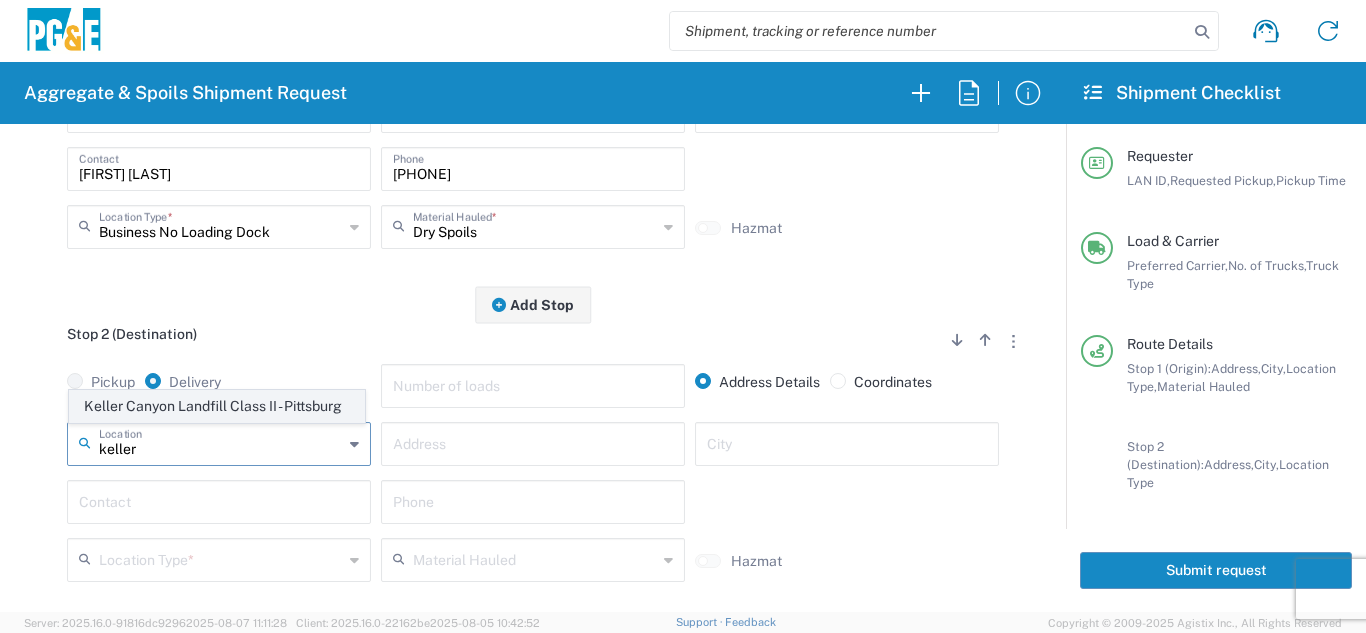 click on "Keller Canyon Landfill Class II - Pittsburg" 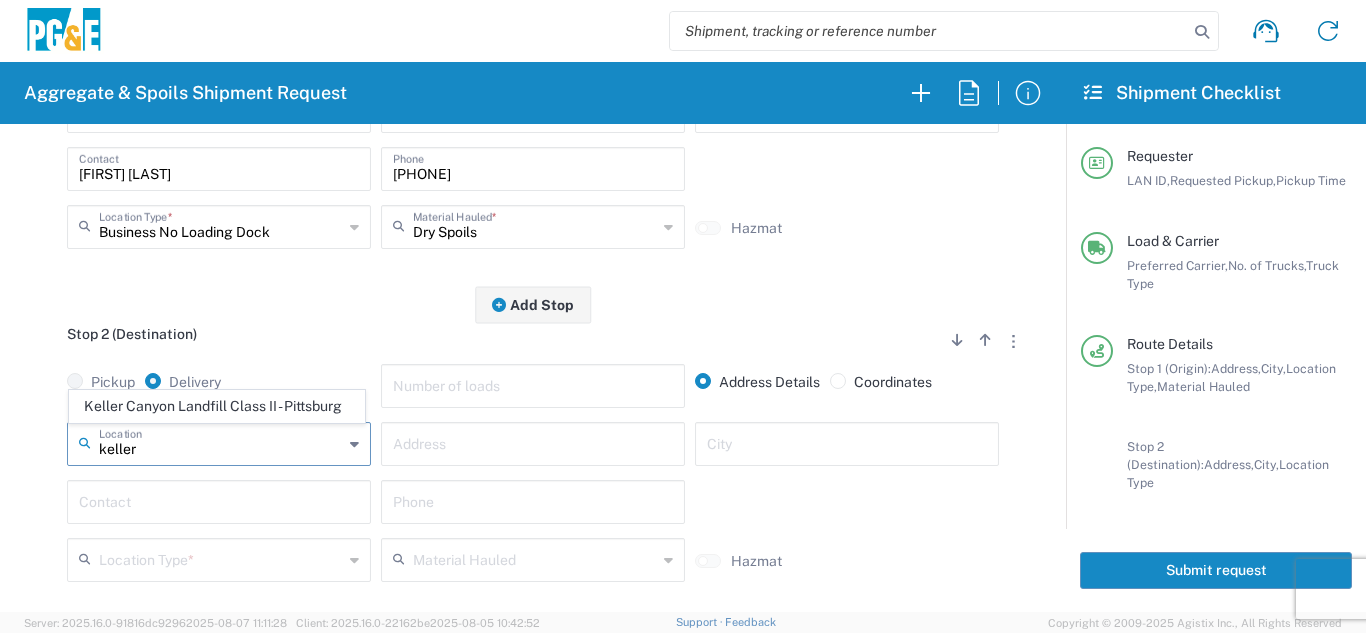 type on "Keller Canyon Landfill Class II - Pittsburg" 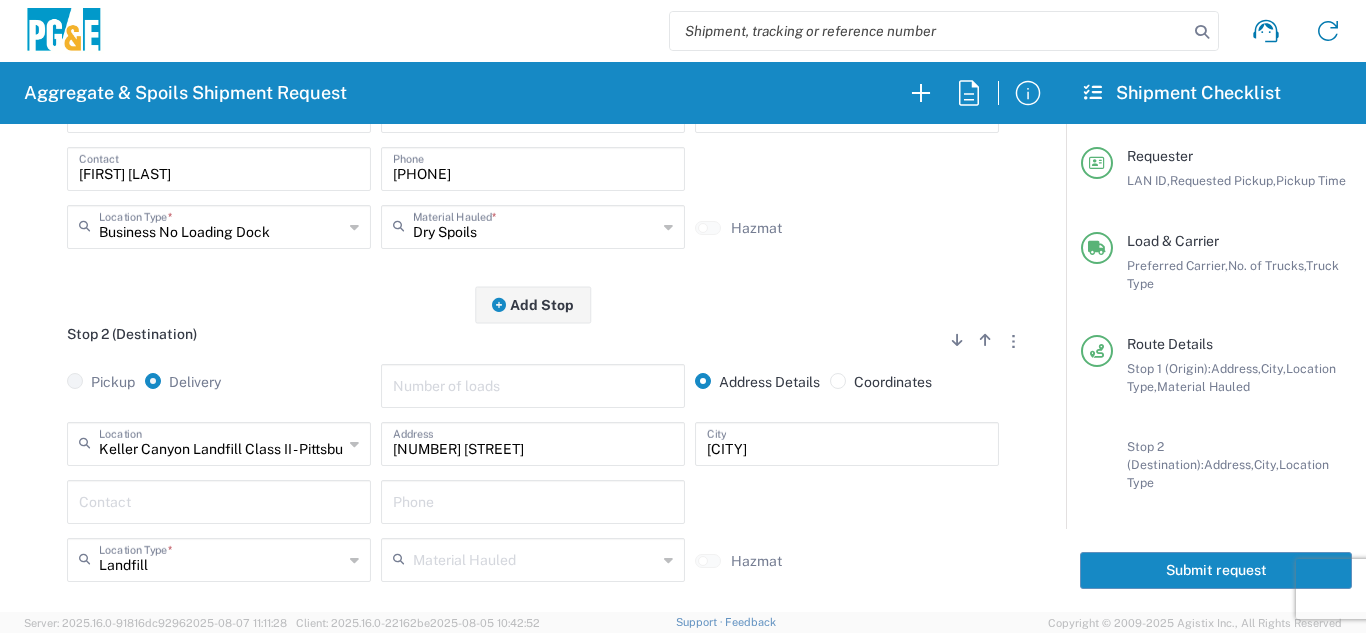 click at bounding box center [219, 500] 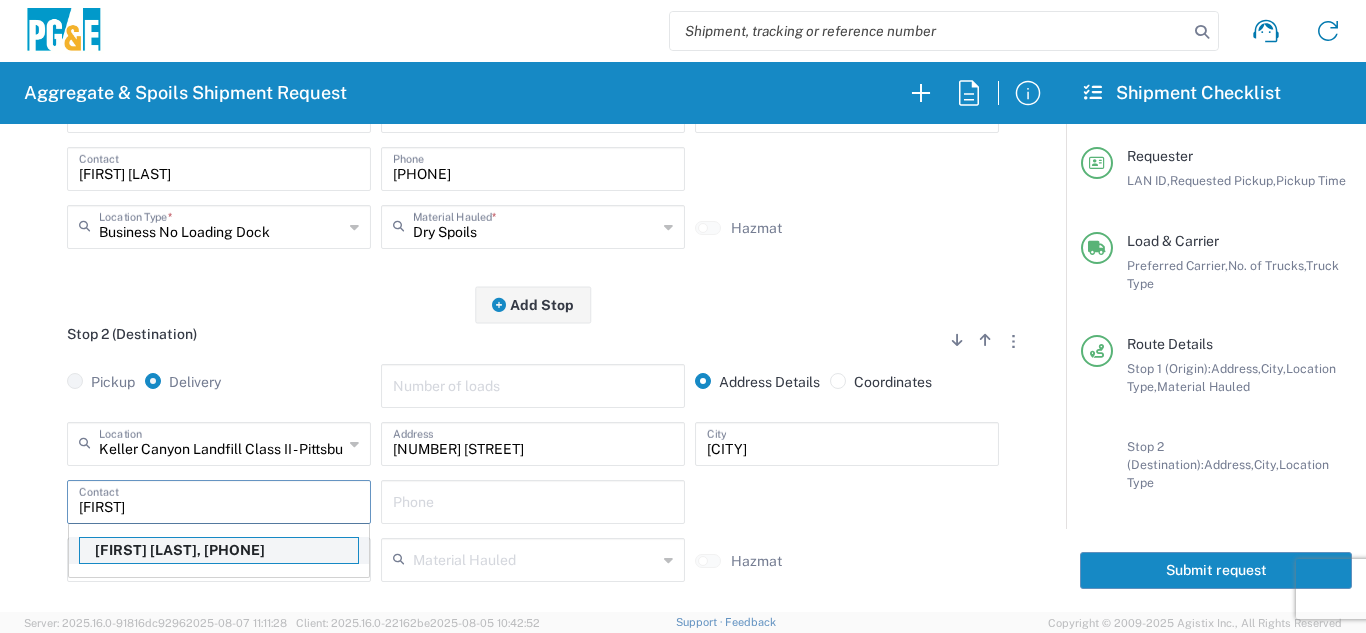 click on "[FIRST] [LAST], [PHONE]" at bounding box center [219, 550] 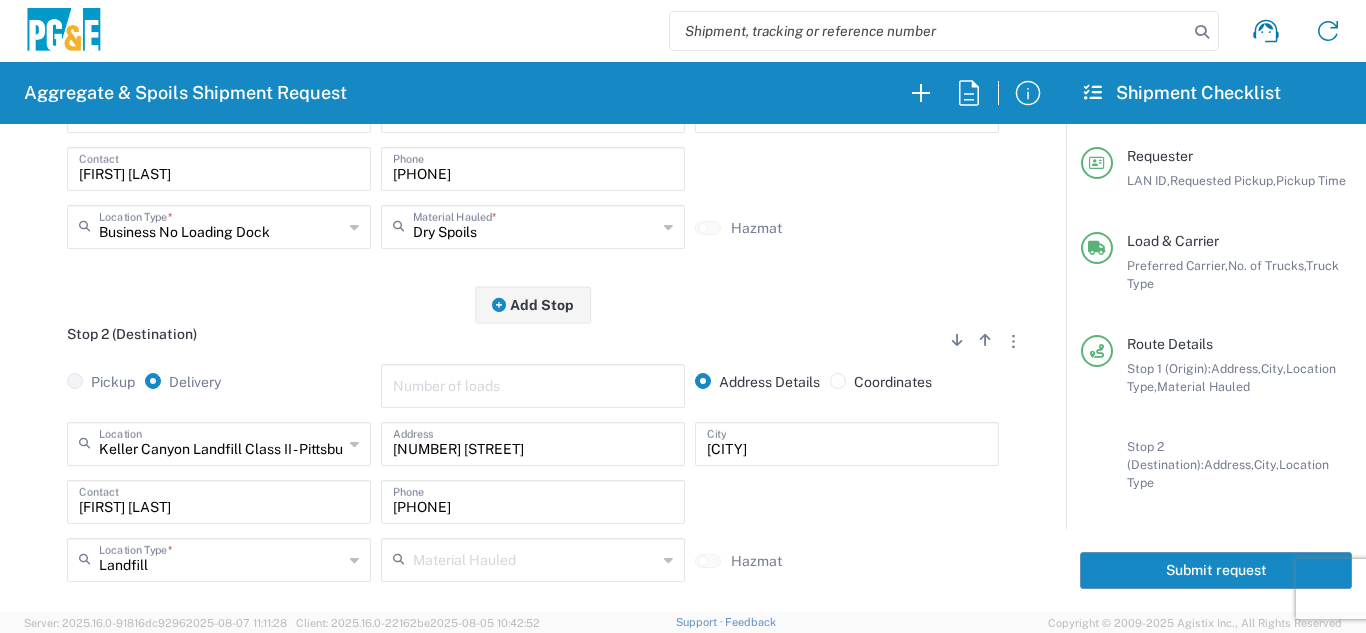 click on "[CITY] Canyon Landfill Class II - [CITY] Location [CITY] Canyon Landfill Class II - [CITY] [NUMBER] [STREET] - Quarry 7/11 Materials - [CITY] - Quarry 7/11 Materials - [CITY] - Quarry [CITY] Airport - [CITY] Altamont Landfill - [CITY] [CITY] Canyon [CITY] Landfill - [CITY] Management Landfill Class II [CITY] Building Materials [CITY] SC [CITY] Materials - [CITY] - Quarry [CITY] [CITY] HUB Yard [CITY] SC [CITY] Regional Landfill [CITY] SC [CITY] Sub Bangor Rock Quarry [CITY] River Aggregates - [CITY] - Quarry [CITY] Rock Quarry - [CITY] [CITY] Mountain Minerals - [CITY] - Quarry [CITY] [CITY] & Sons [CITY] Recycling [CITY] SC [CITY] Sand & Gravel - [CITY] - Quarry [CITY] Materials Inc - [CITY] - Quarry [CITY] Rock Co Inc - [CITY] - Quarry [CITY] [CITY] Avenue Recycling - [CITY] - Quarry [CITY] - [CITY] - Quarry [CITY] - [CITY] - Quarry [CITY] - [CITY] - Quarry [CITY] - [CITY] - Quarry [CITY] - [CITY] - Quarry [CITY] - [CITY] - Quarry [CITY] SC *" 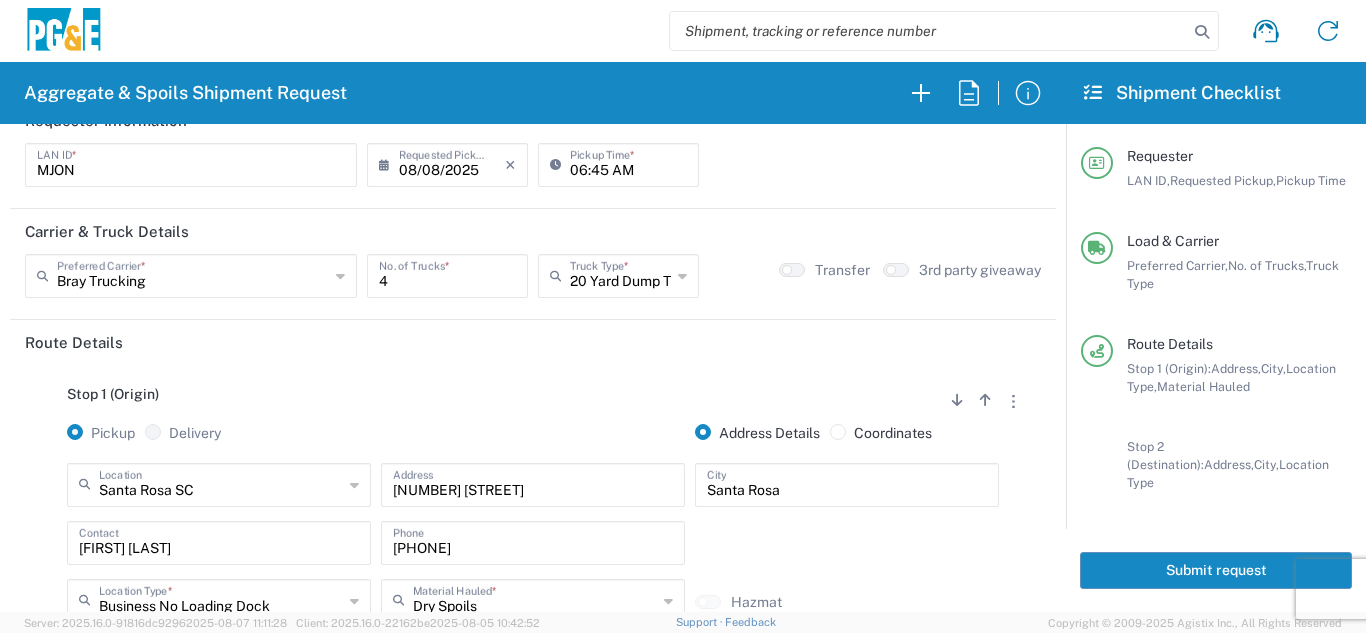 scroll, scrollTop: 0, scrollLeft: 0, axis: both 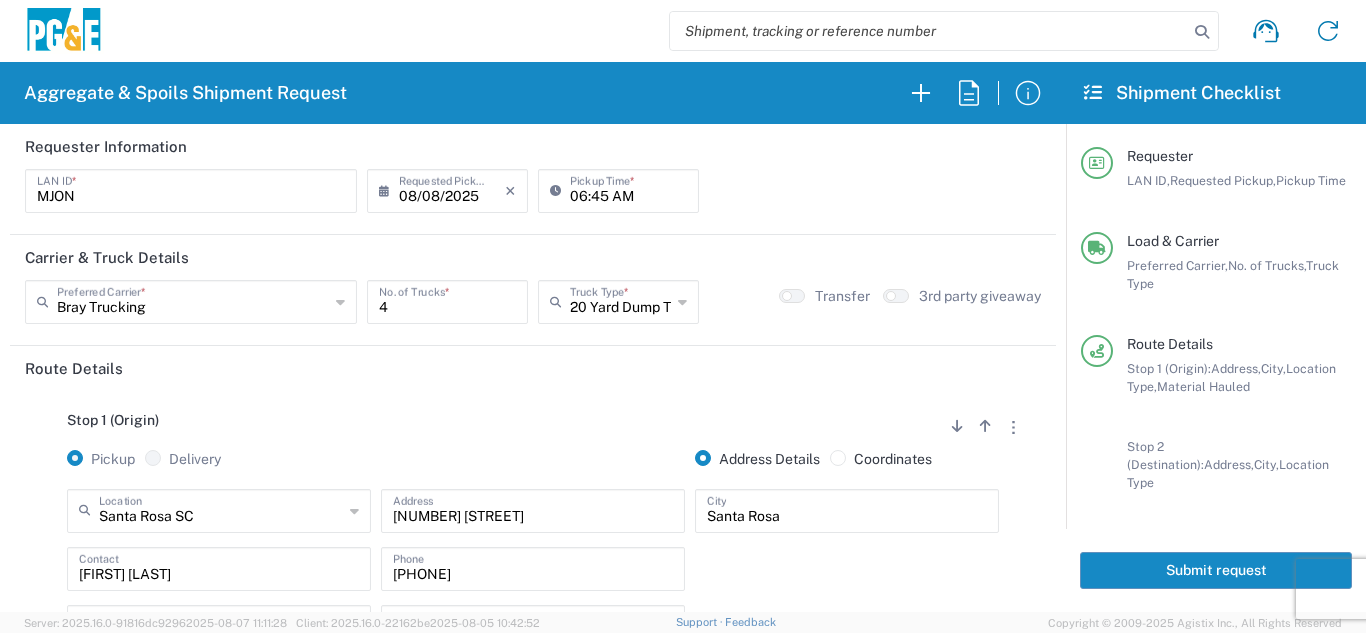 click on "Route Details" 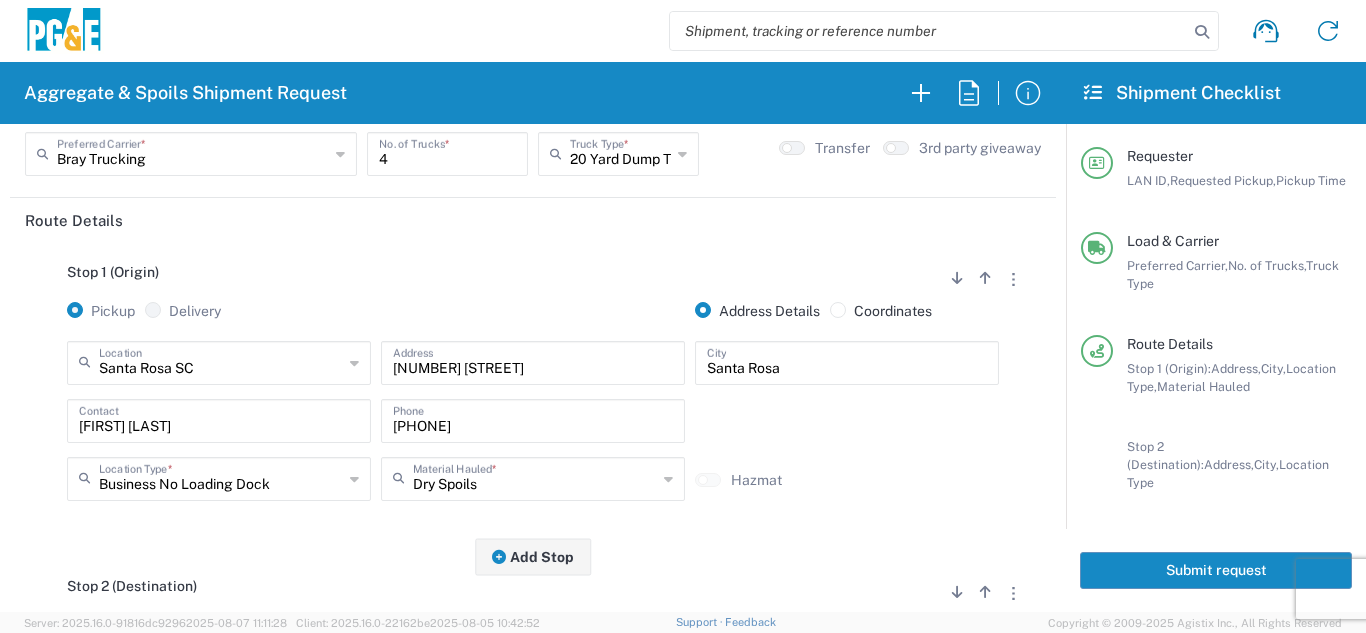 scroll, scrollTop: 200, scrollLeft: 0, axis: vertical 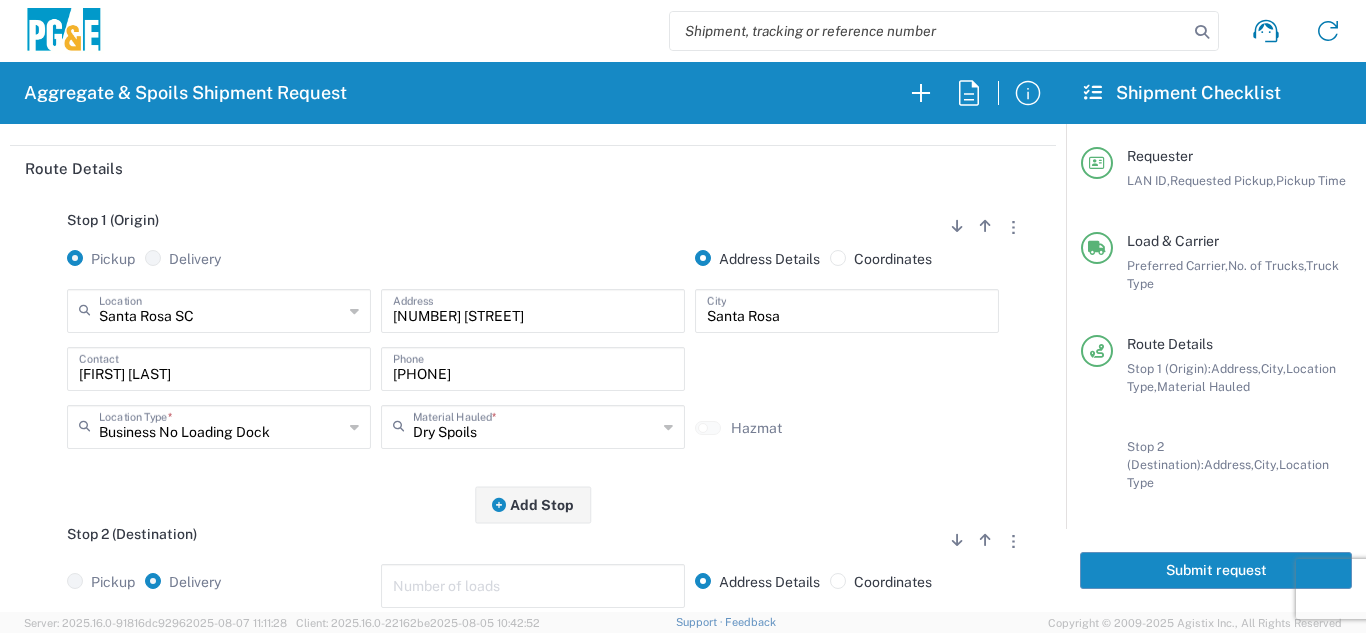 click on "Address Details Coordinates [CITY] SC Location [CITY] SC [NUMBER] [STREET] - Quarry 7/11 Materials - [CITY] - Quarry 7/11 Materials - [CITY] - Quarry [CITY] Airport - [CITY] - Quarry [CITY] Landfill - [CITY] [CITY] [CITY] Landfill - [CITY] Management Landfill Class II [CITY] Building Materials [CITY] SC [CITY] Materials - [CITY] - Quarry *" 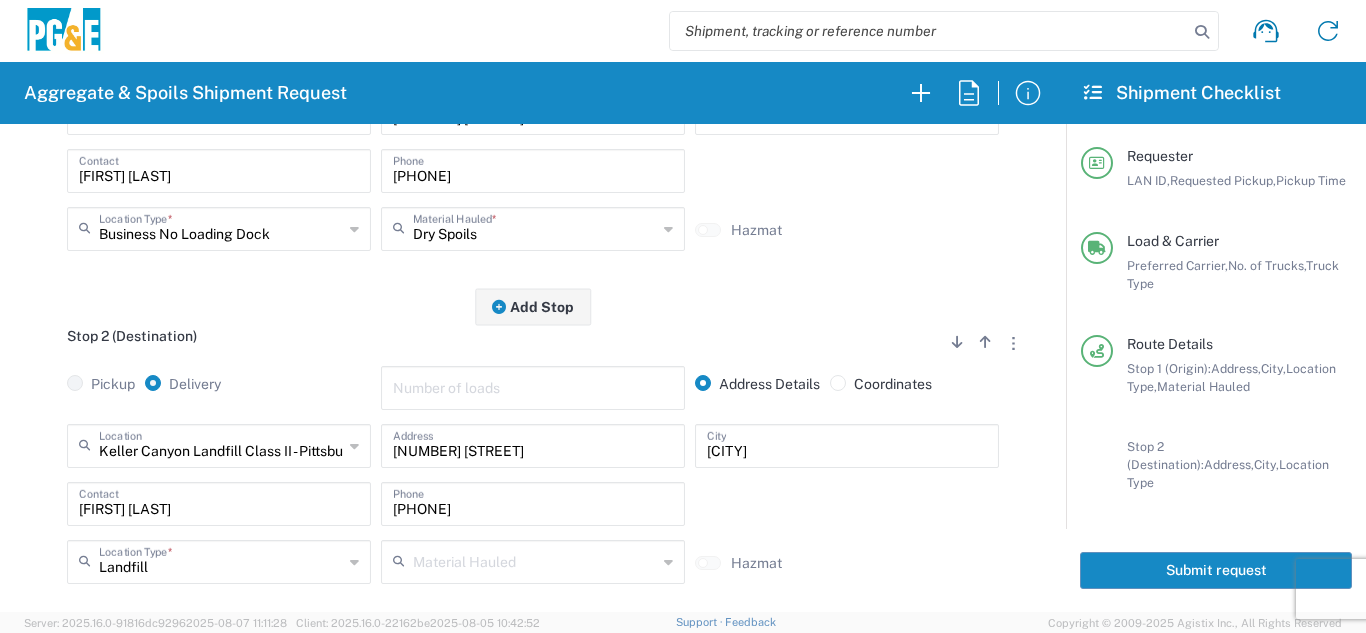 scroll, scrollTop: 0, scrollLeft: 0, axis: both 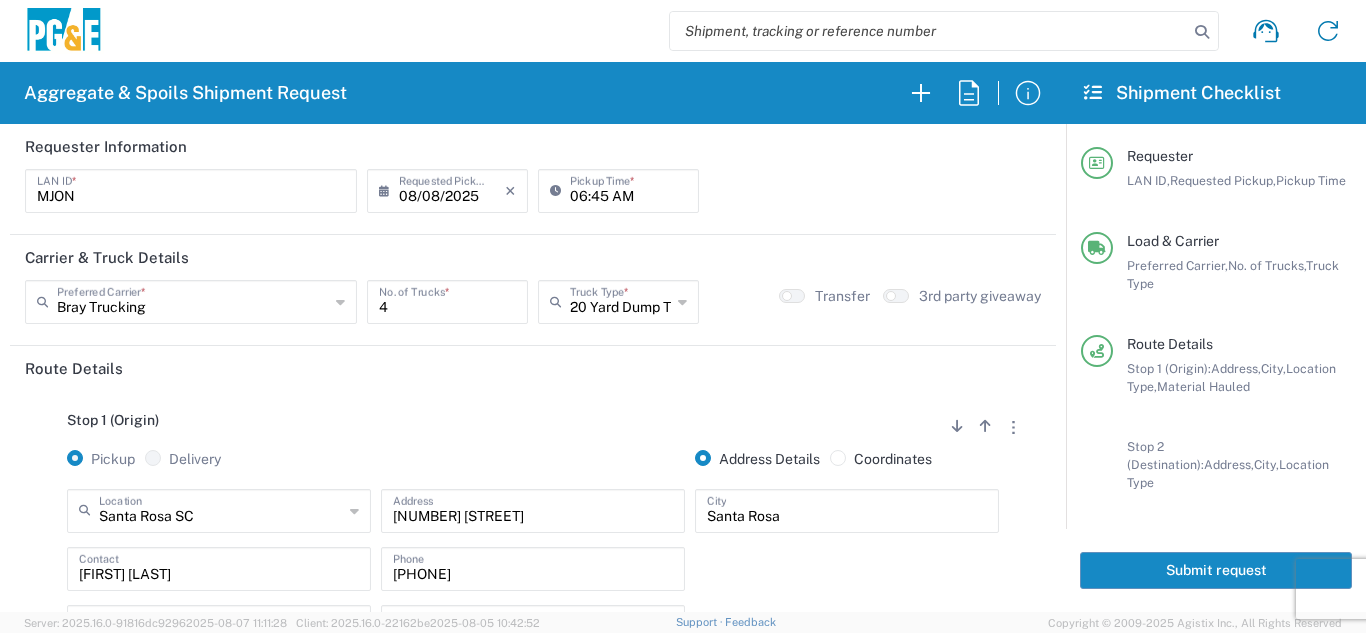 click on "Submit request" 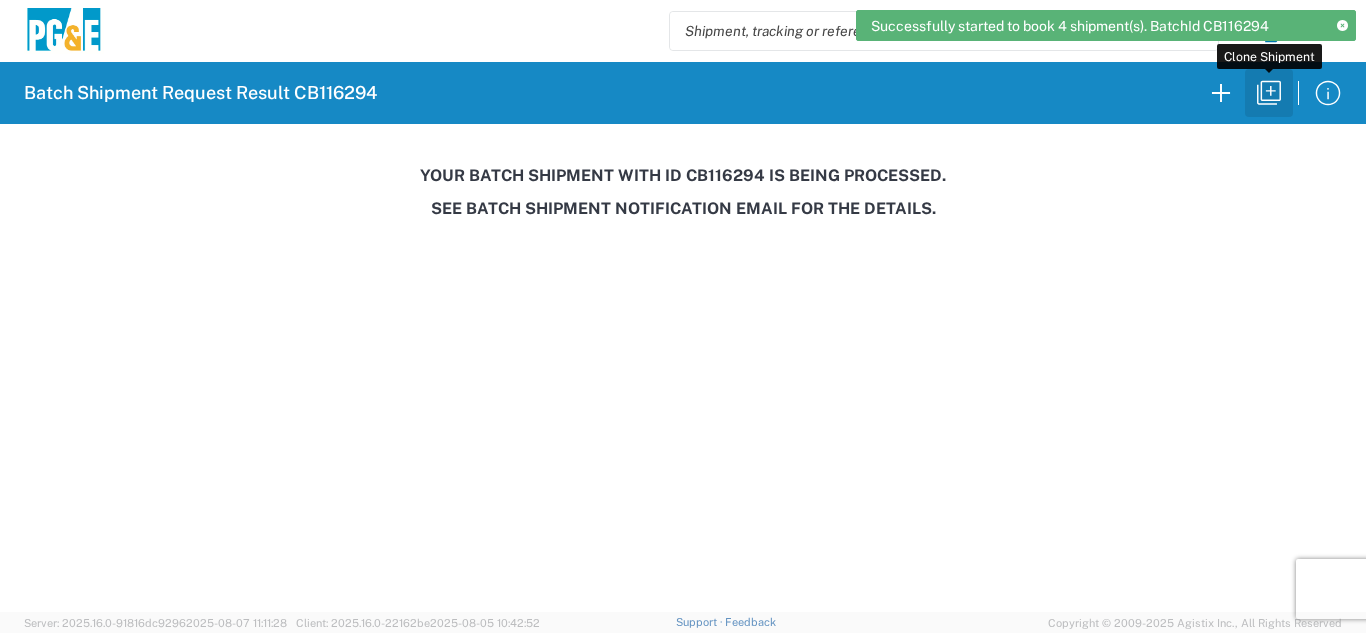 click 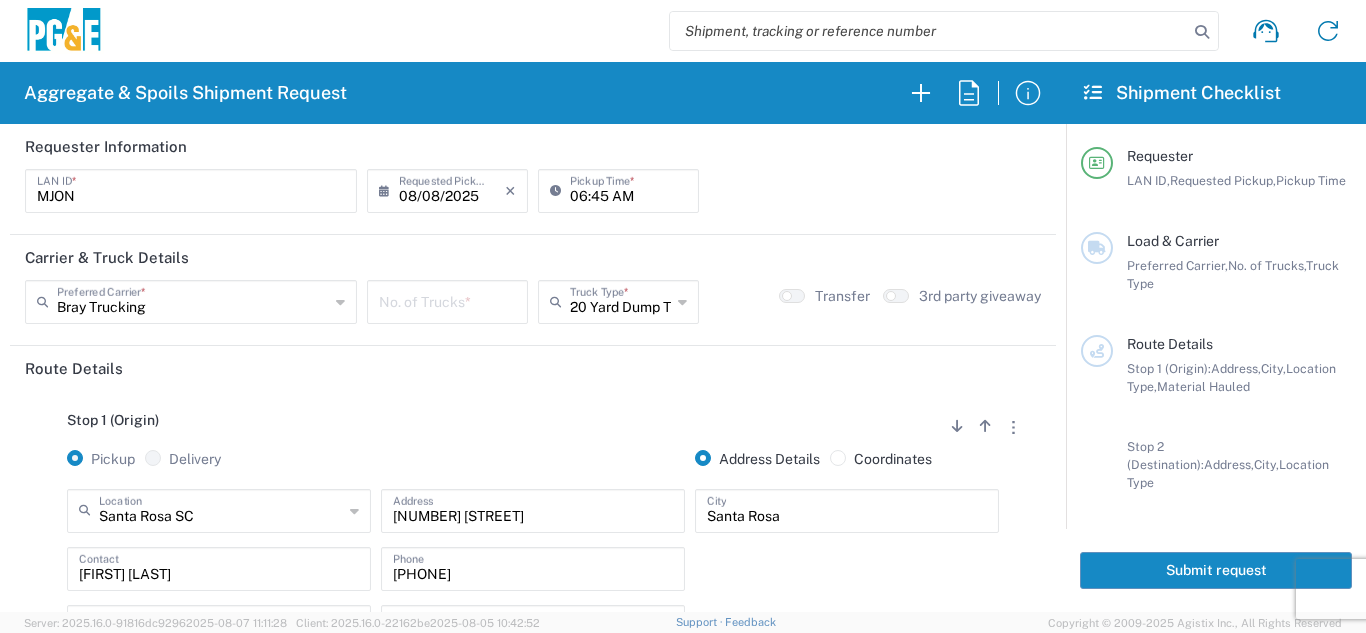 click on "06:45 AM" at bounding box center [628, 189] 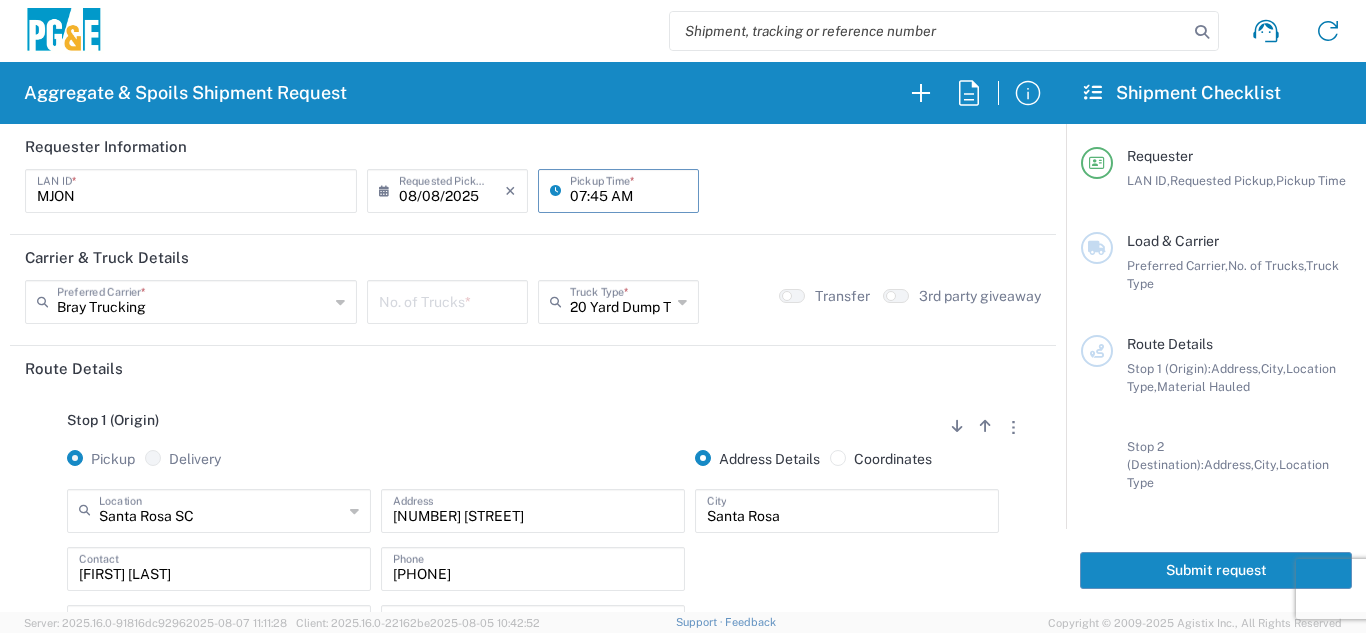 click on "07:45 AM" at bounding box center [628, 189] 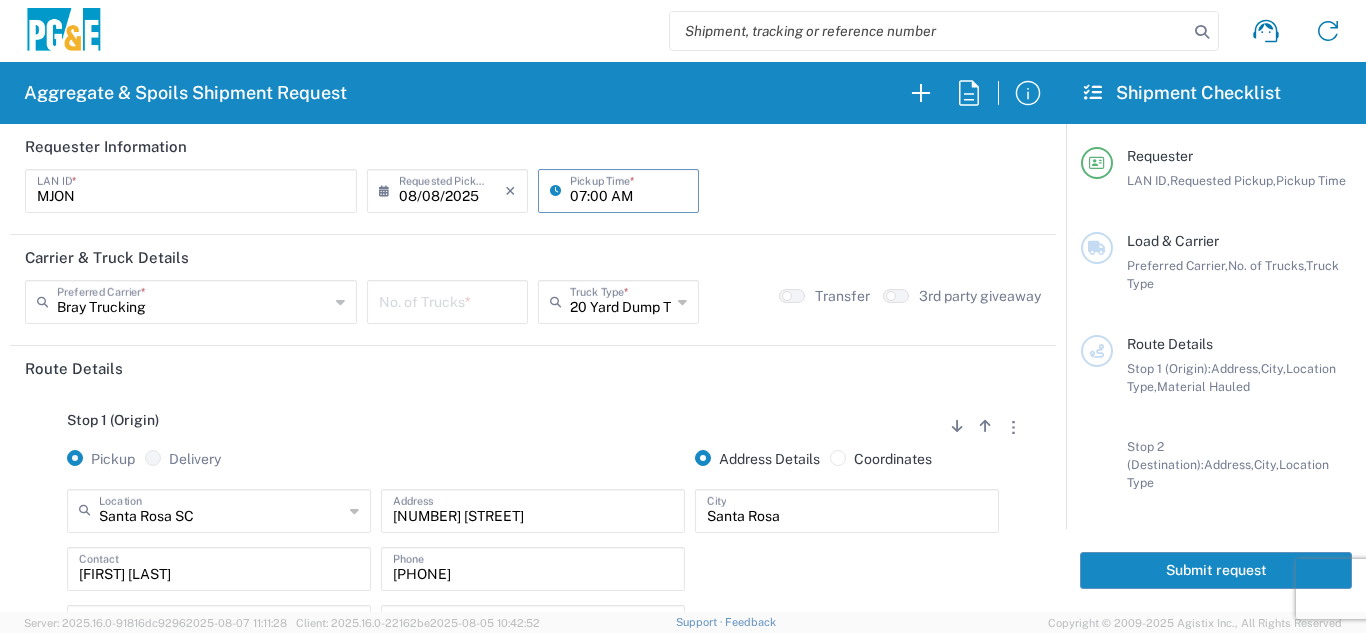 type on "07:00 AM" 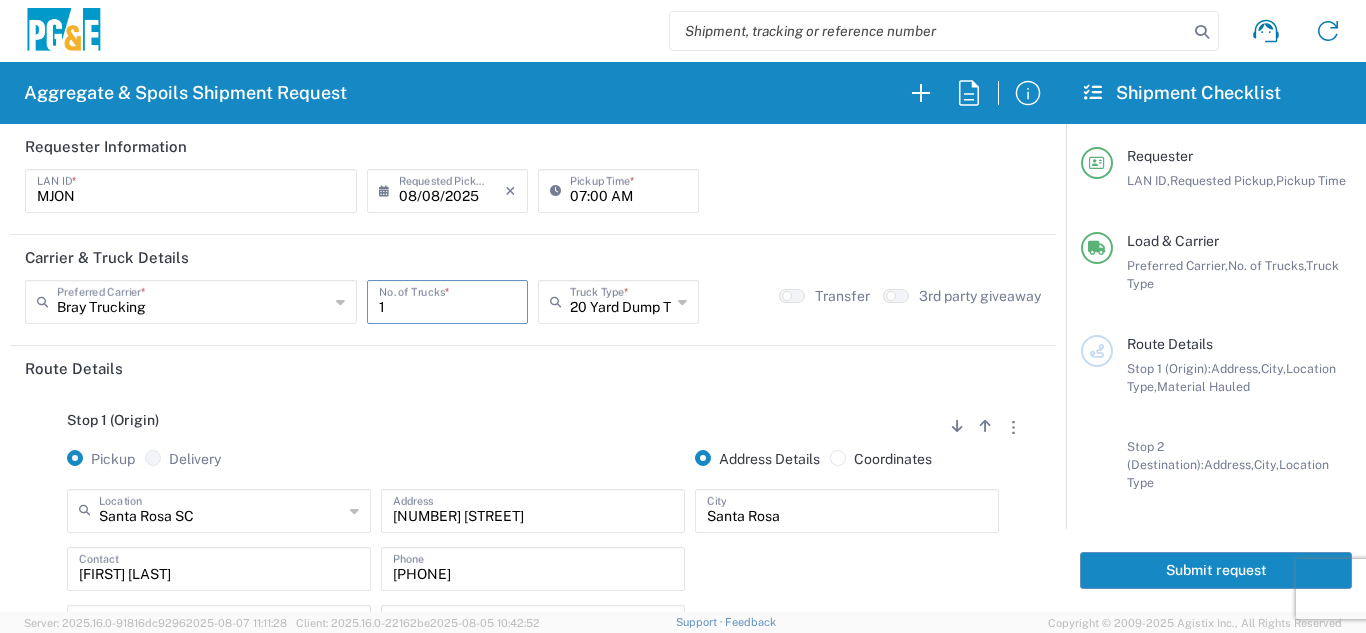 type on "1" 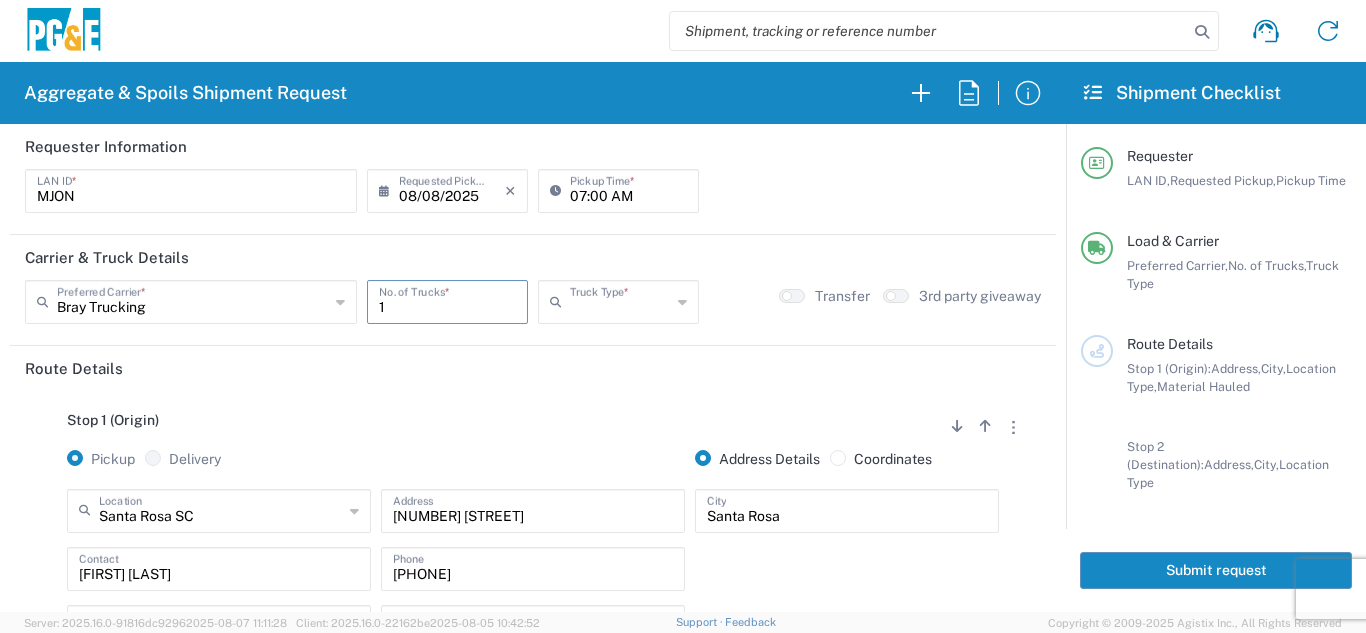 click at bounding box center [620, 300] 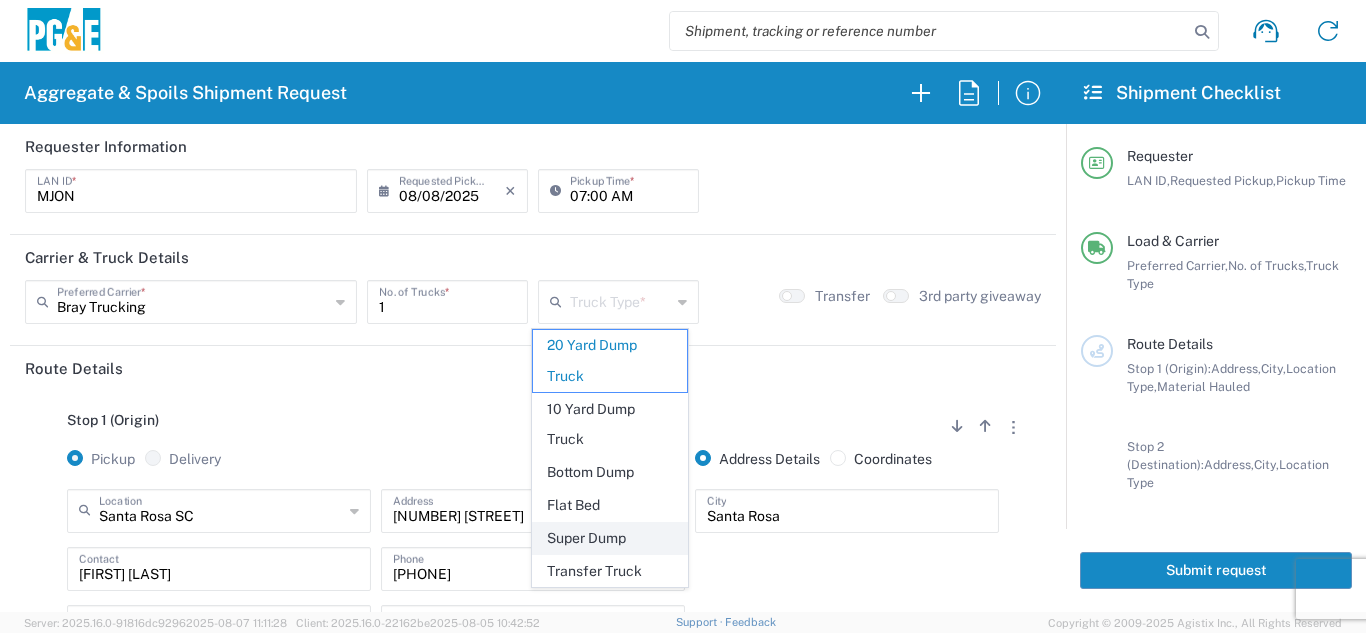 click on "Super Dump" 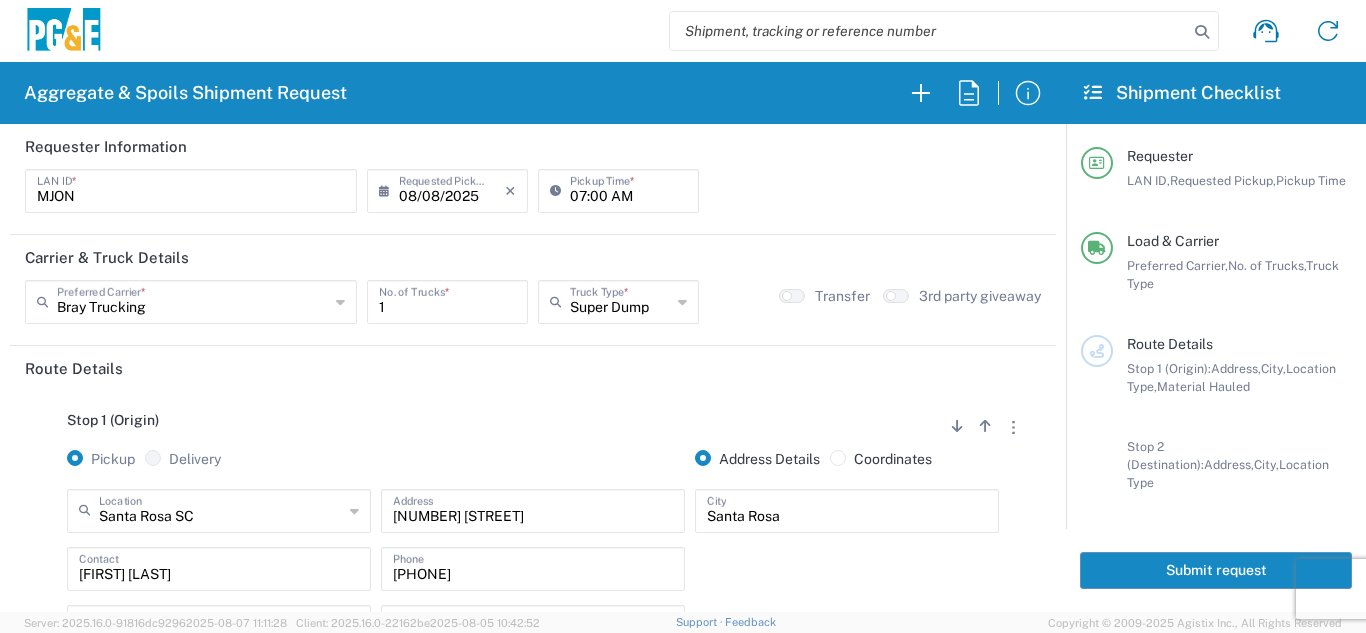 click on "Stop 1 (Origin)
Add Stop Above   Add Stop Below   Remove Stop" 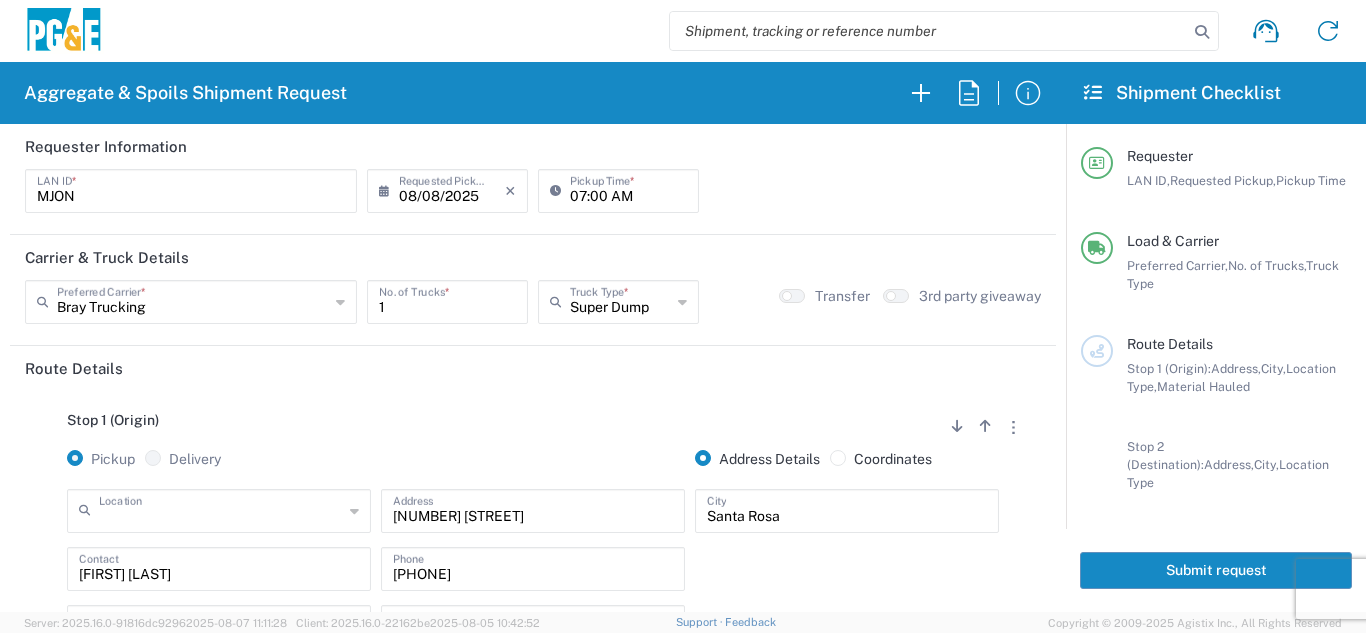 click at bounding box center [221, 509] 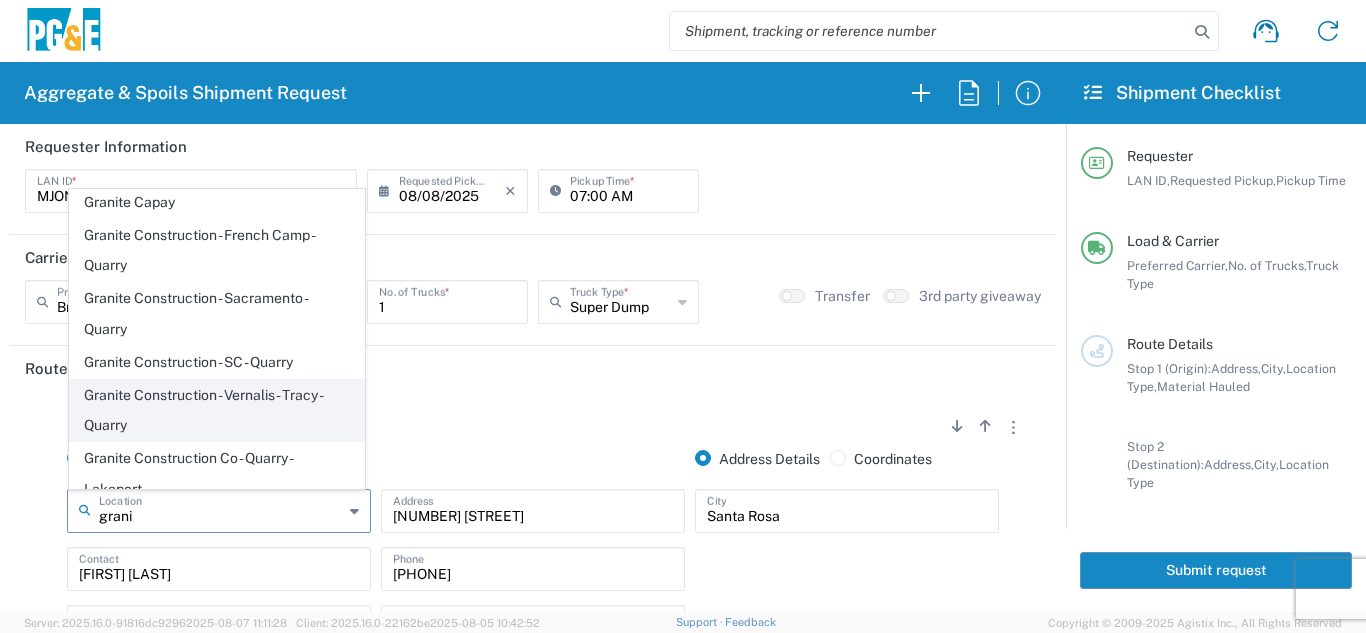 scroll, scrollTop: 0, scrollLeft: 0, axis: both 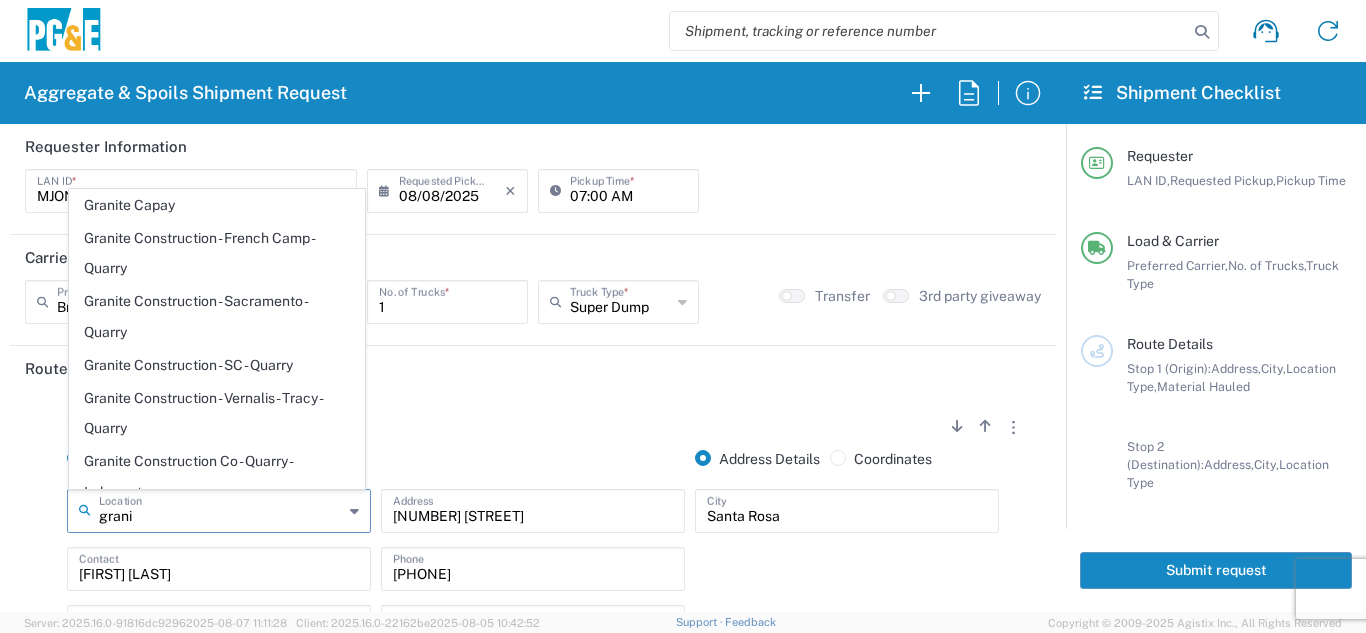 type on "grani" 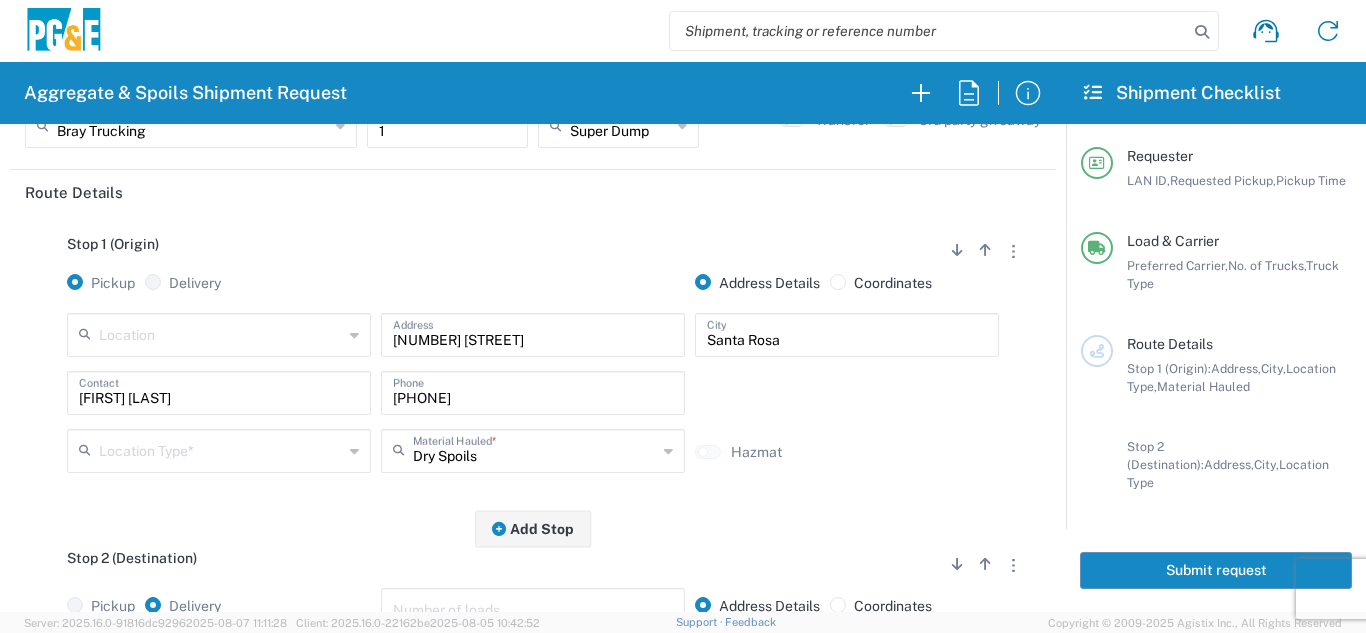 scroll, scrollTop: 0, scrollLeft: 0, axis: both 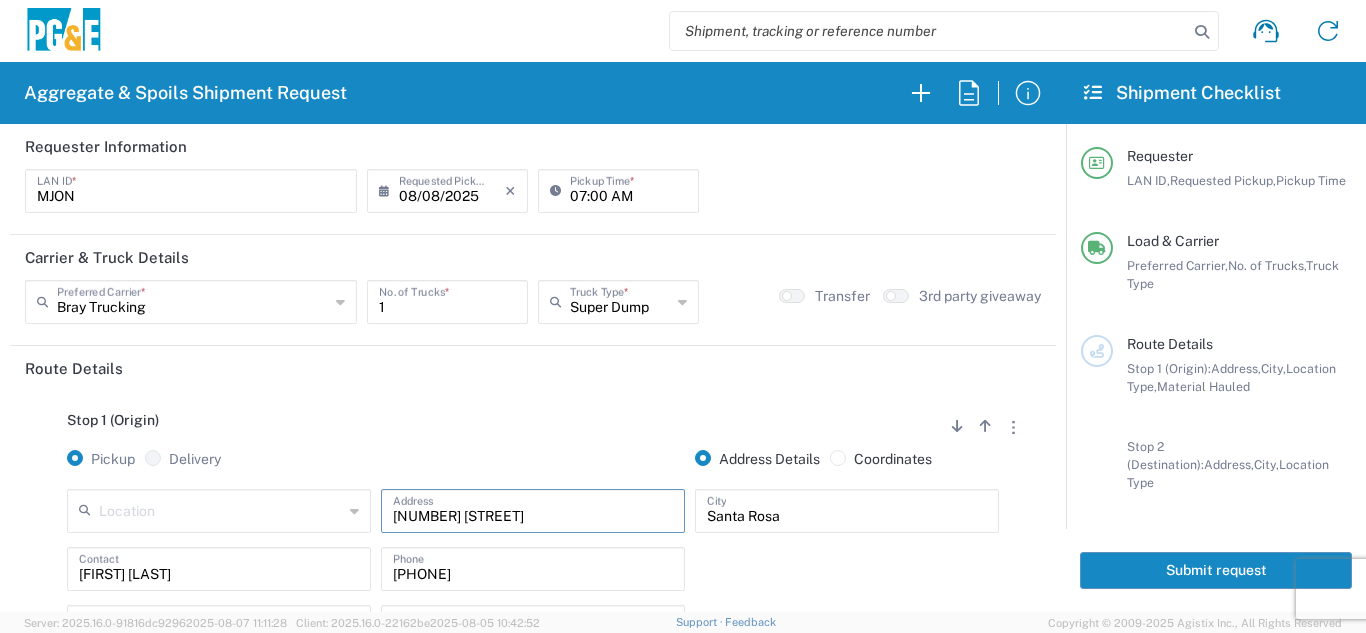 drag, startPoint x: 578, startPoint y: 519, endPoint x: 374, endPoint y: 504, distance: 204.55072 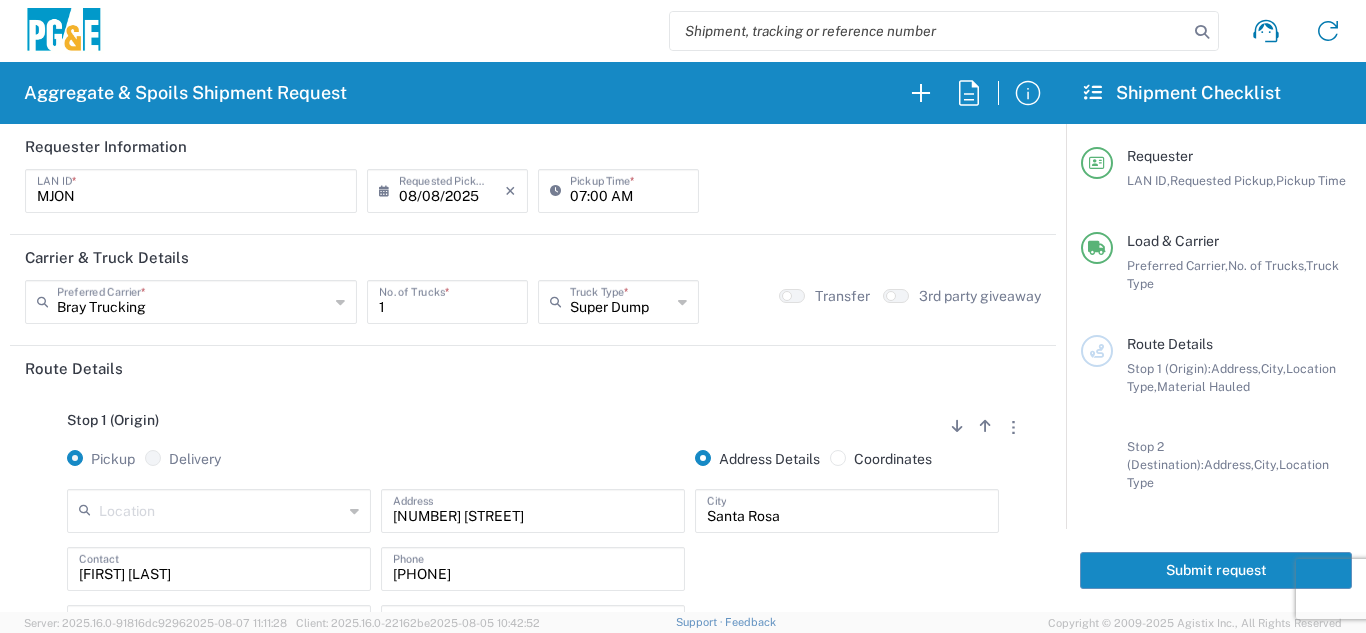 click on "[NUMBER] [STREET] Address" 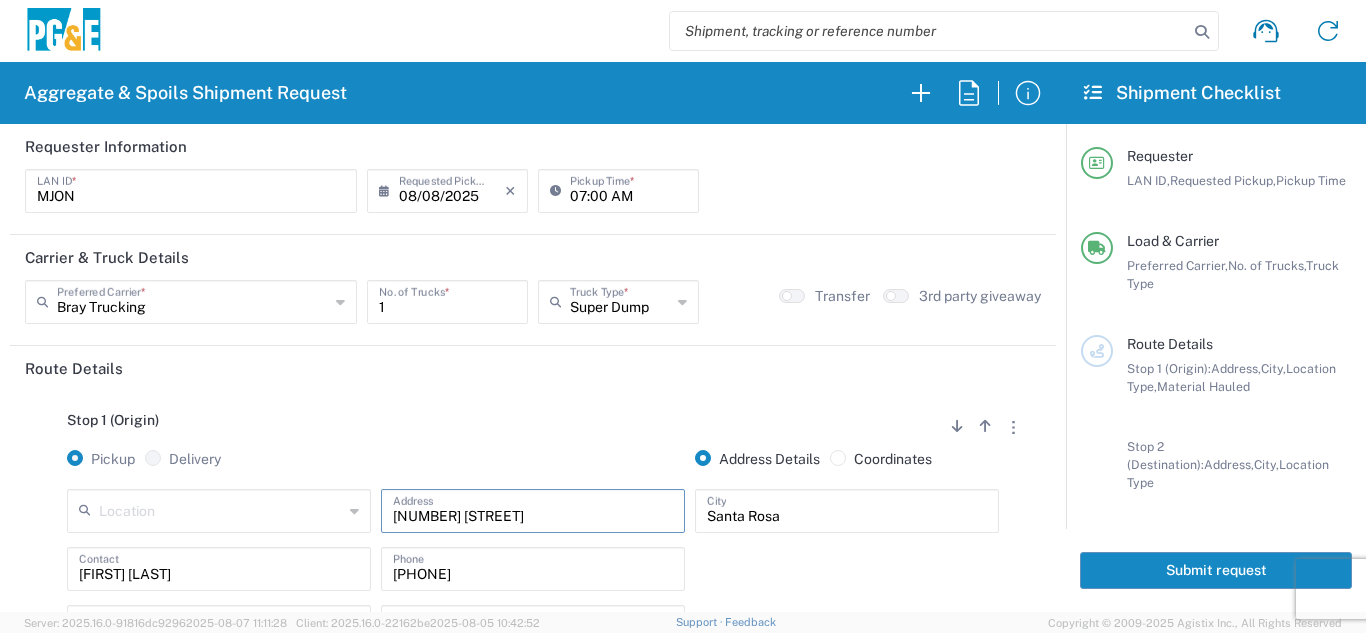 type on "[NUMBER] [STREET]" 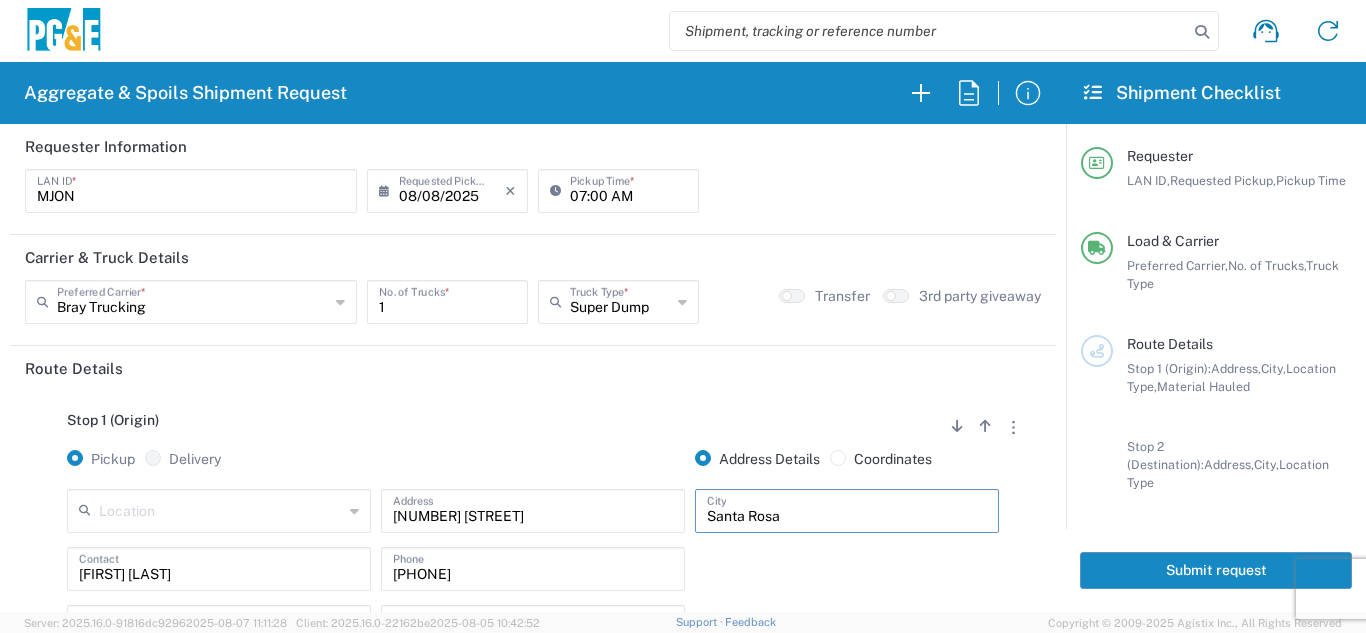 drag, startPoint x: 821, startPoint y: 512, endPoint x: 572, endPoint y: 527, distance: 249.4514 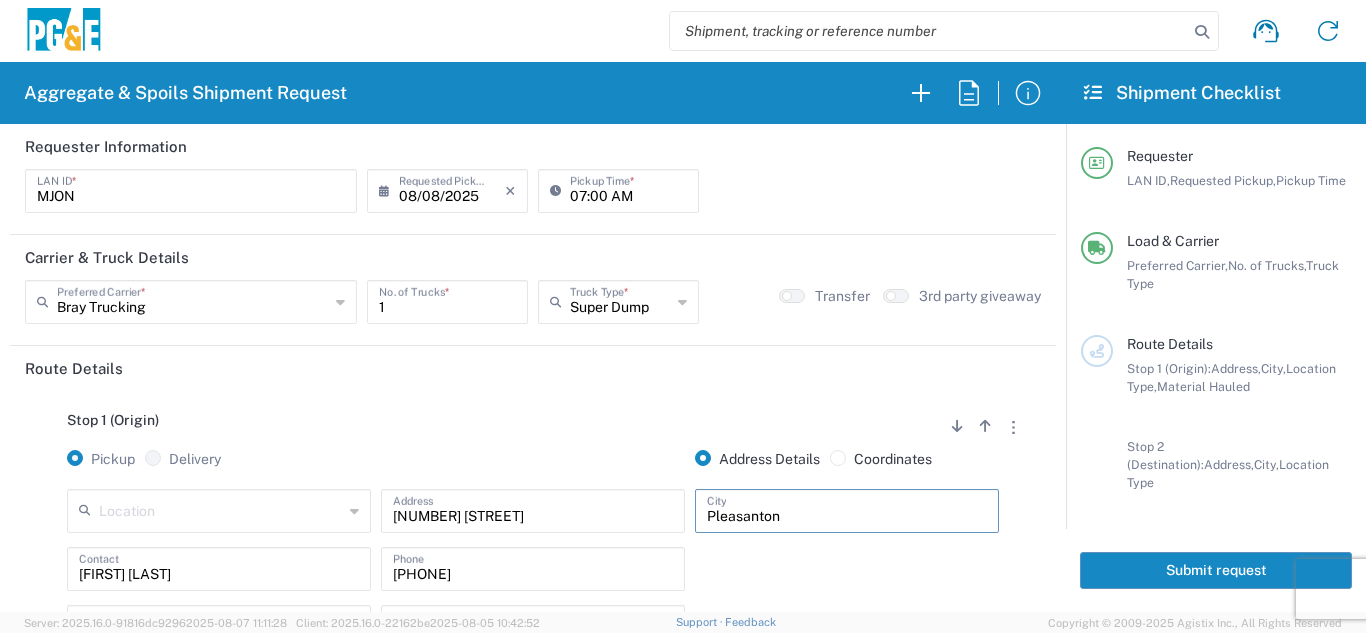 type on "Pleasanton" 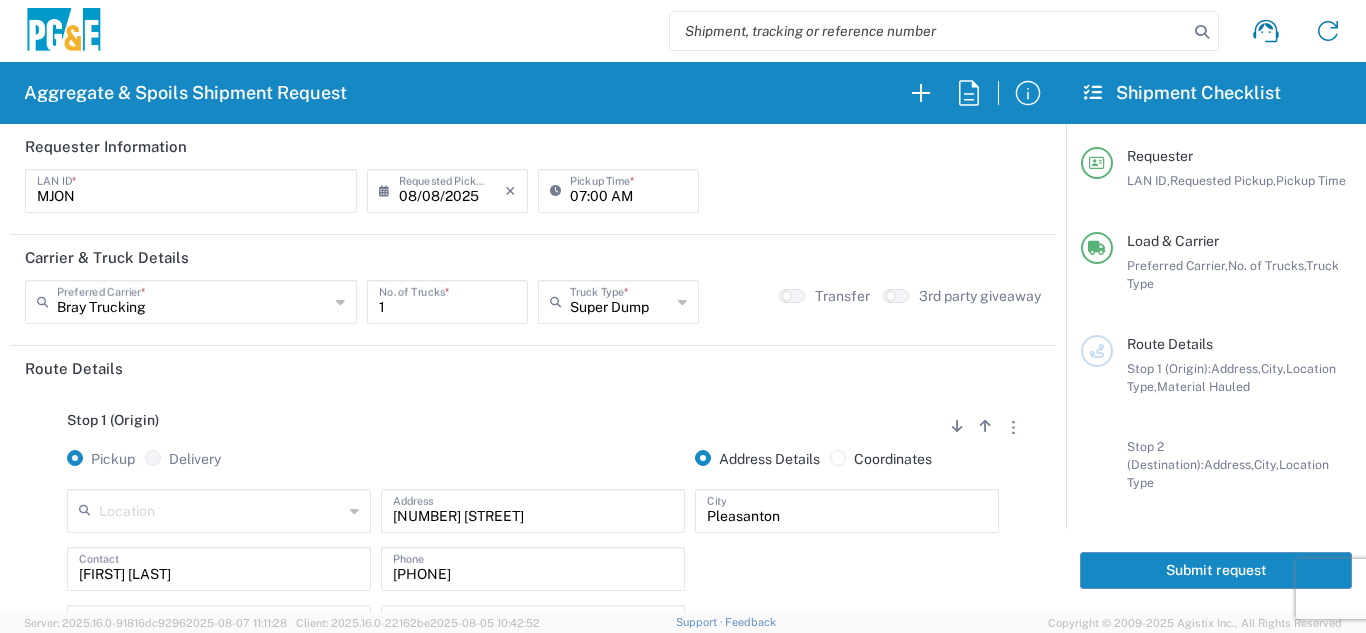 click 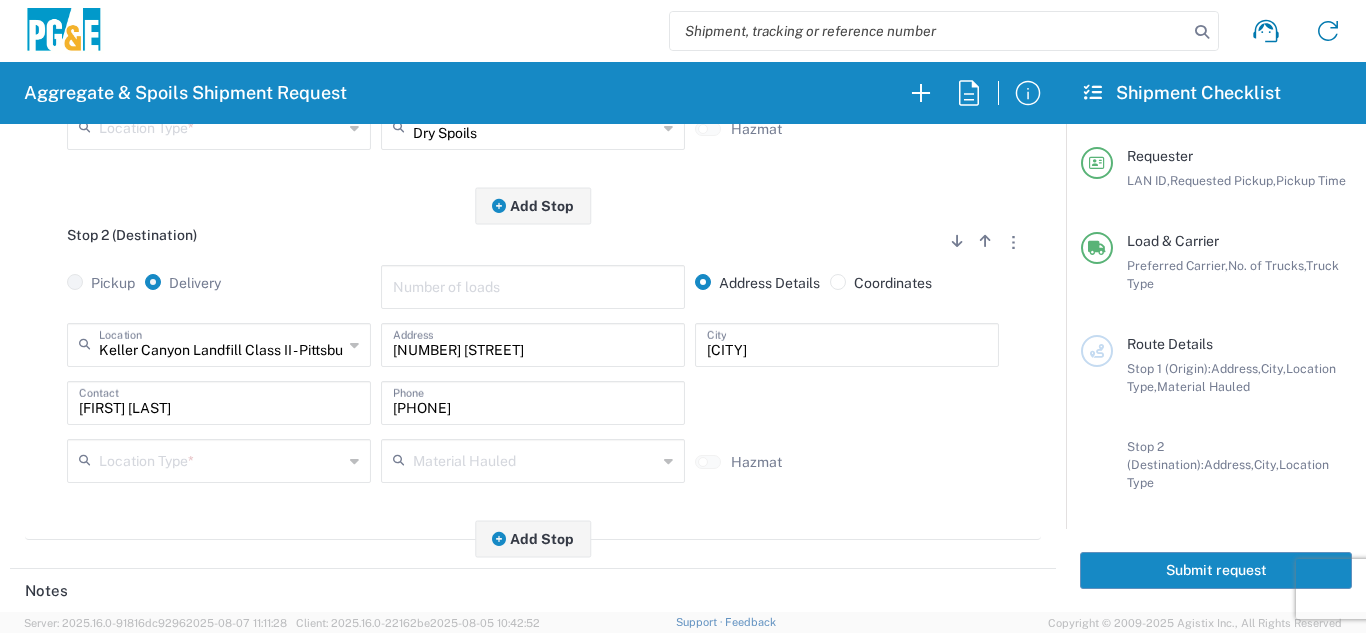 scroll, scrollTop: 500, scrollLeft: 0, axis: vertical 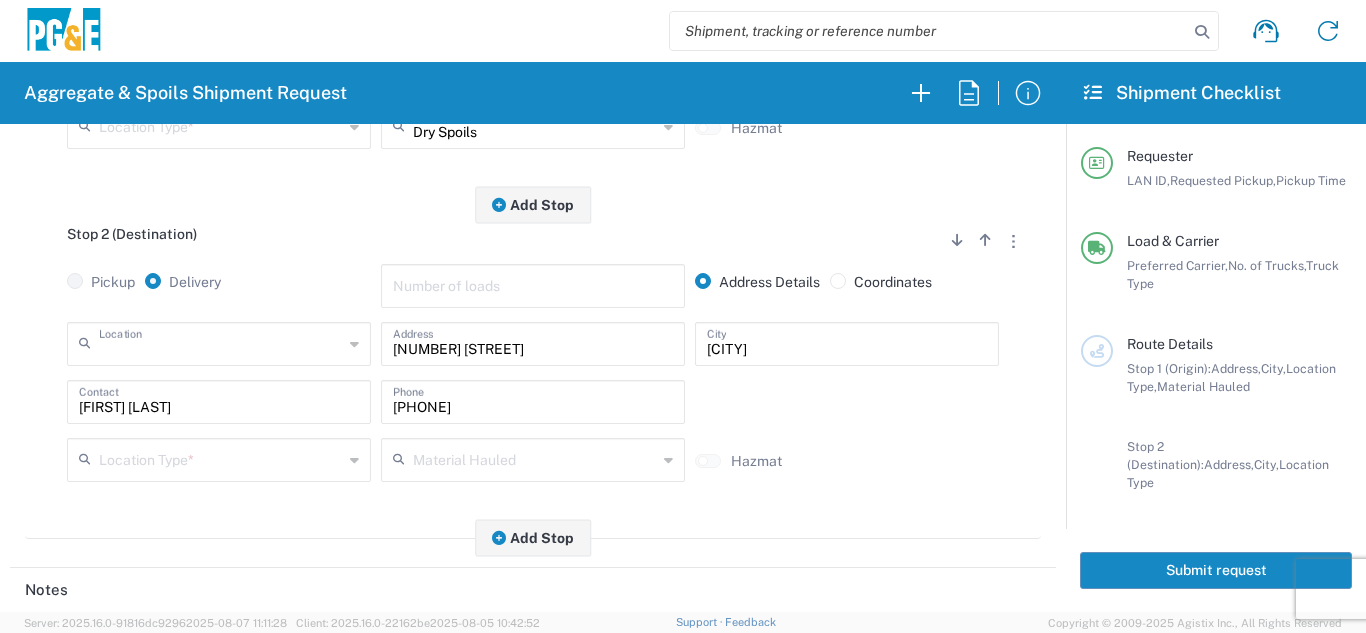 click at bounding box center (221, 342) 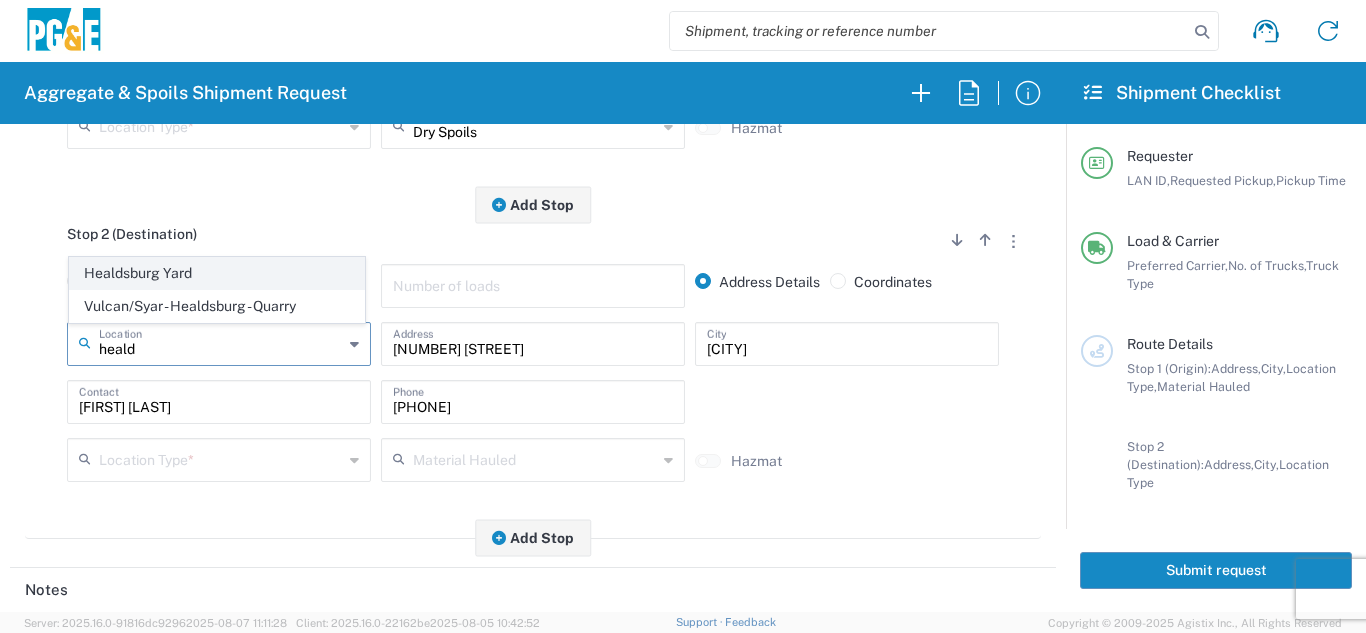 click on "Healdsburg Yard" 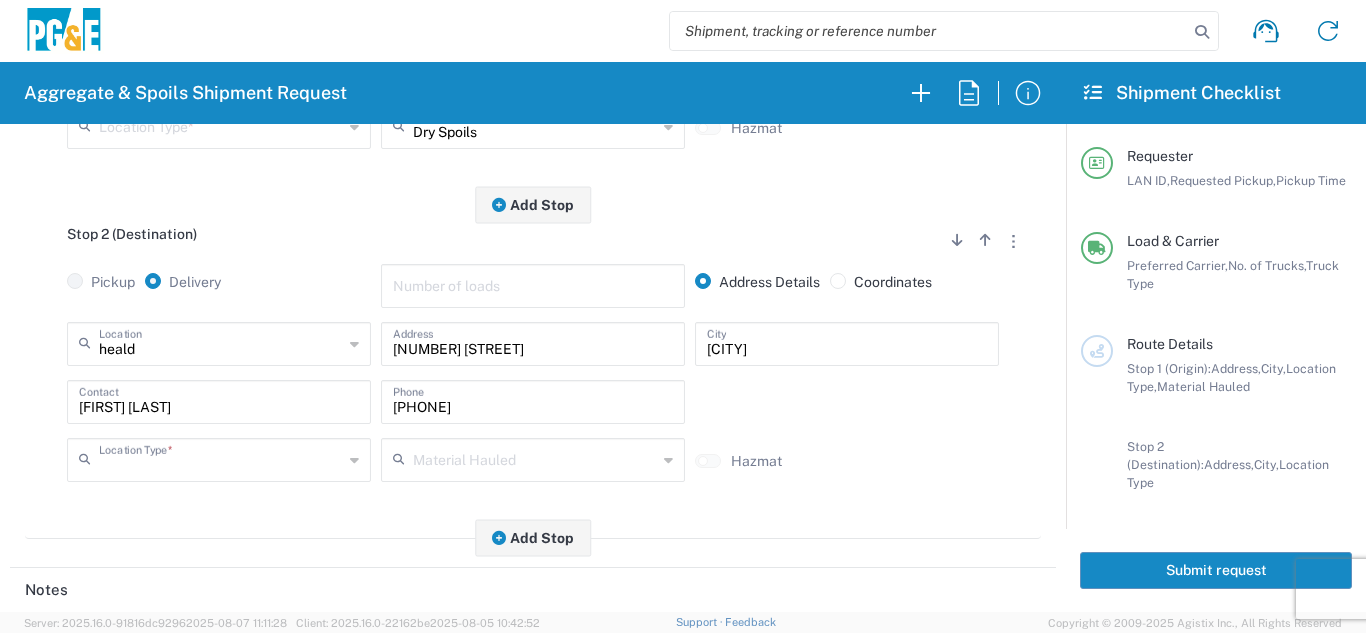 type on "Healdsburg Yard" 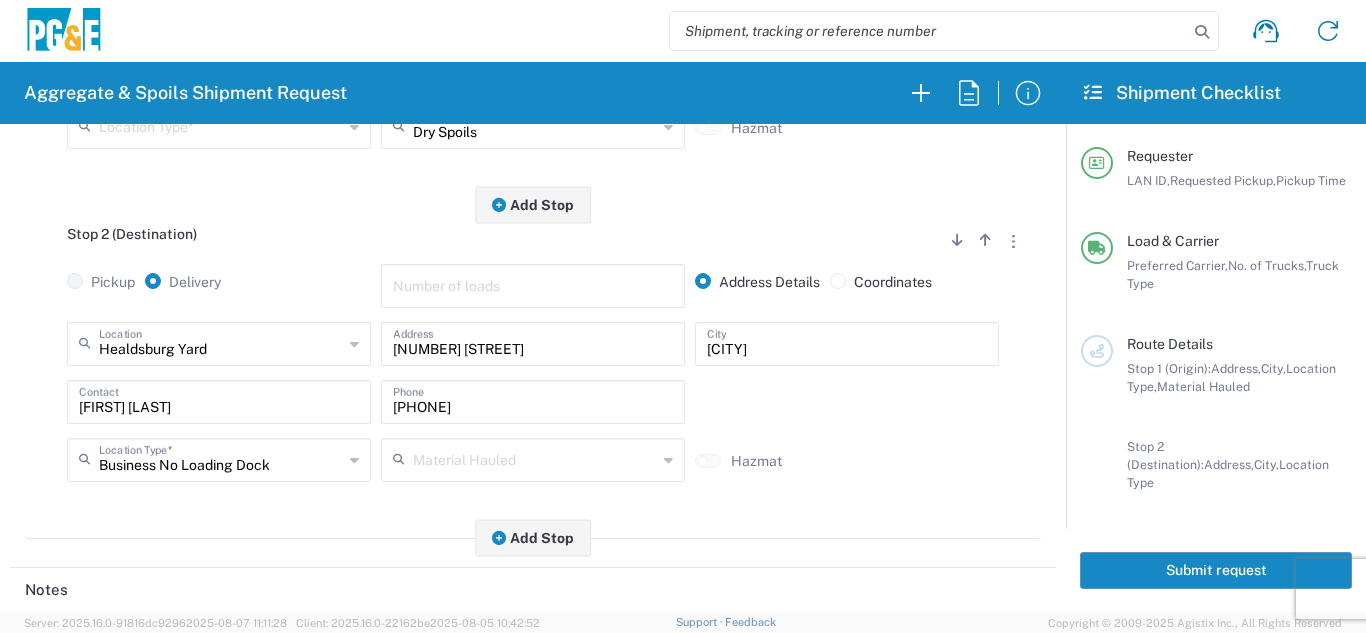 scroll, scrollTop: 100, scrollLeft: 0, axis: vertical 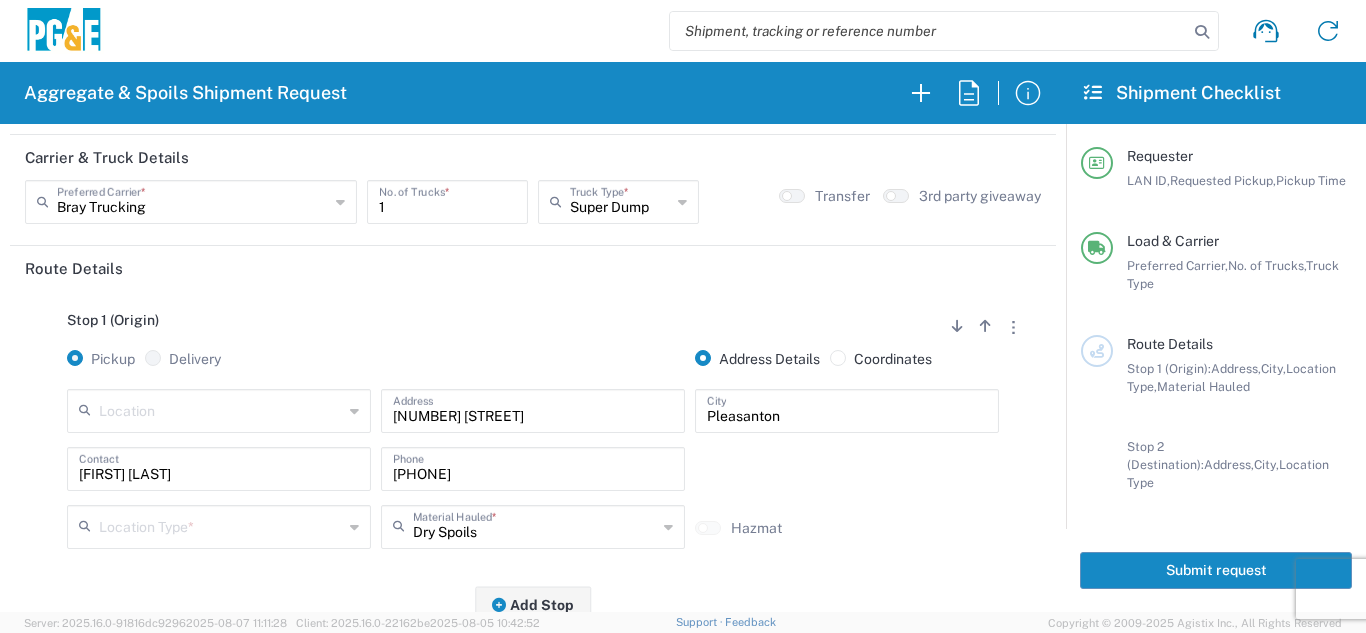 click at bounding box center [221, 525] 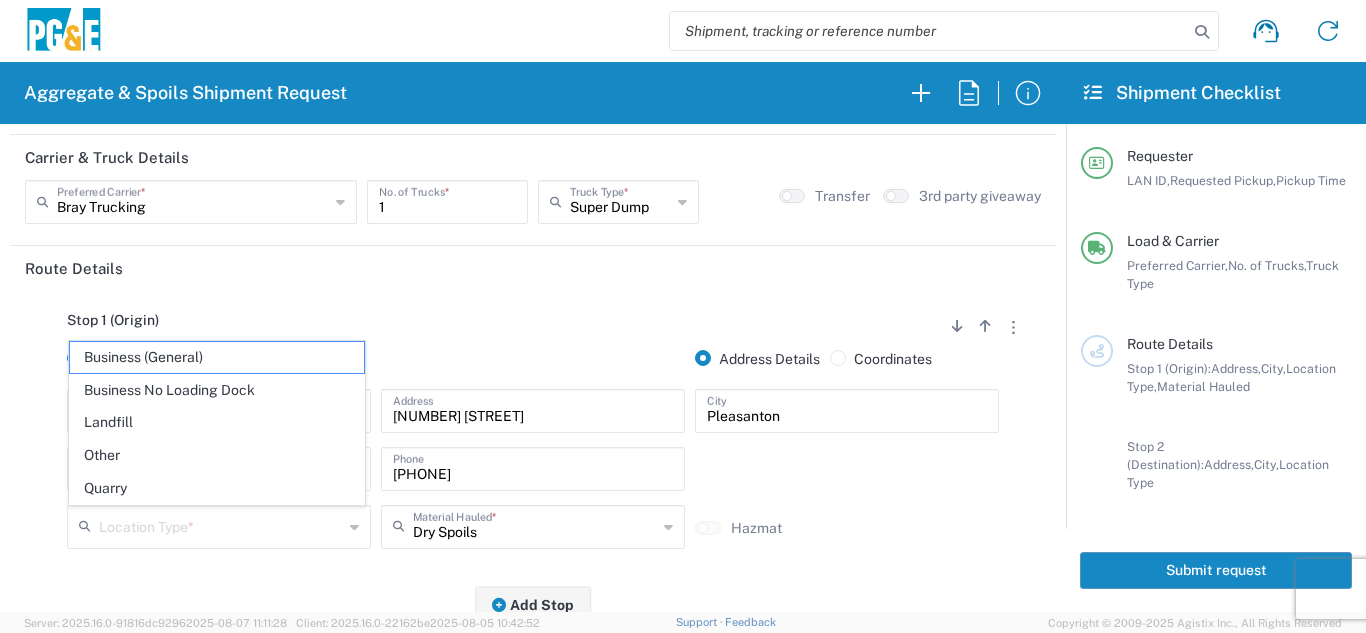click on "Route Details" 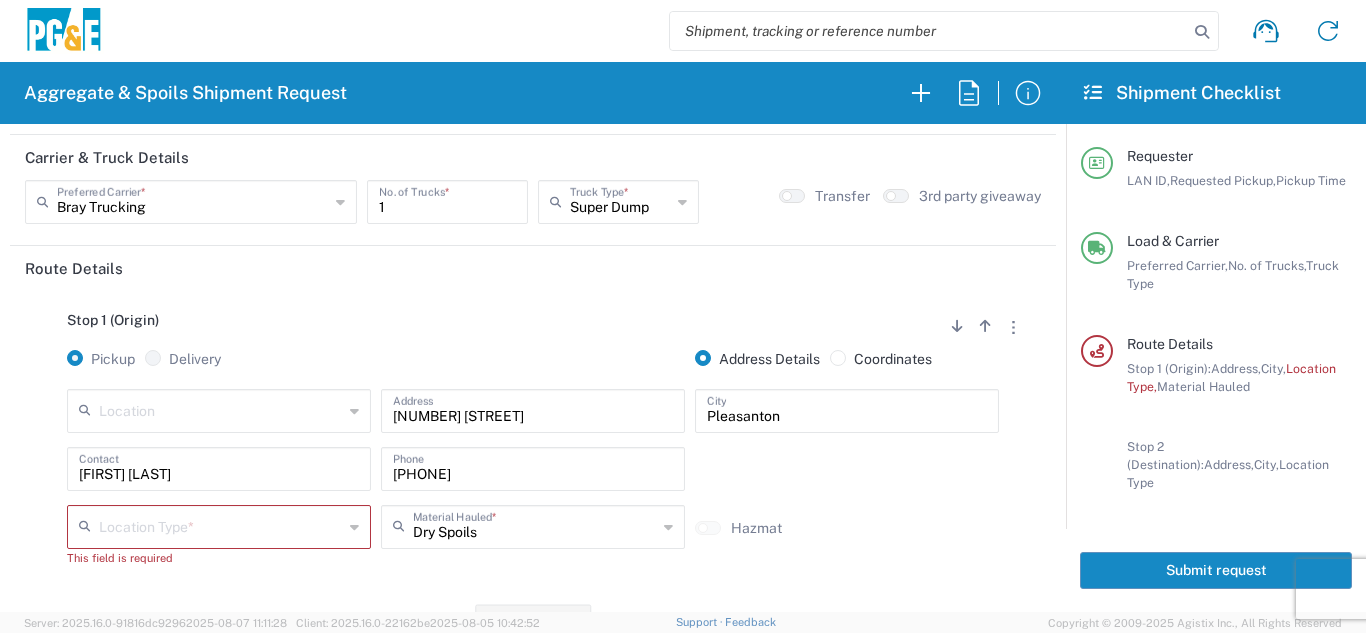 click at bounding box center [221, 525] 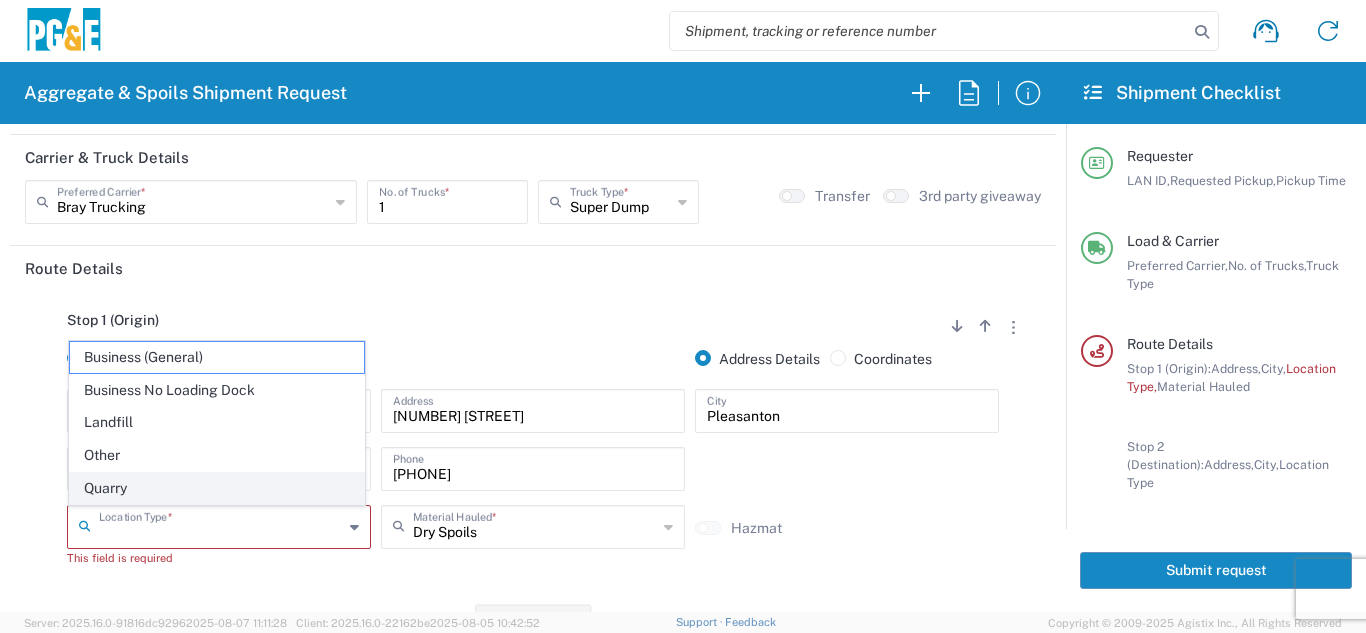 click on "Quarry" 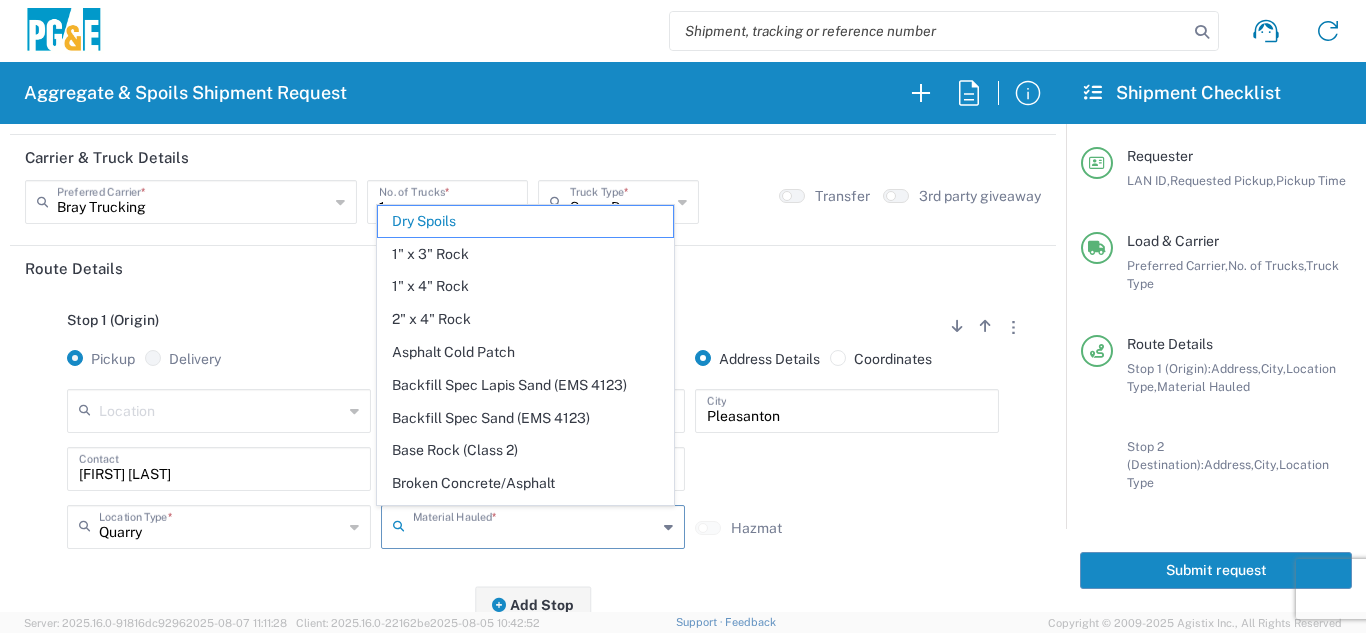 click at bounding box center [535, 525] 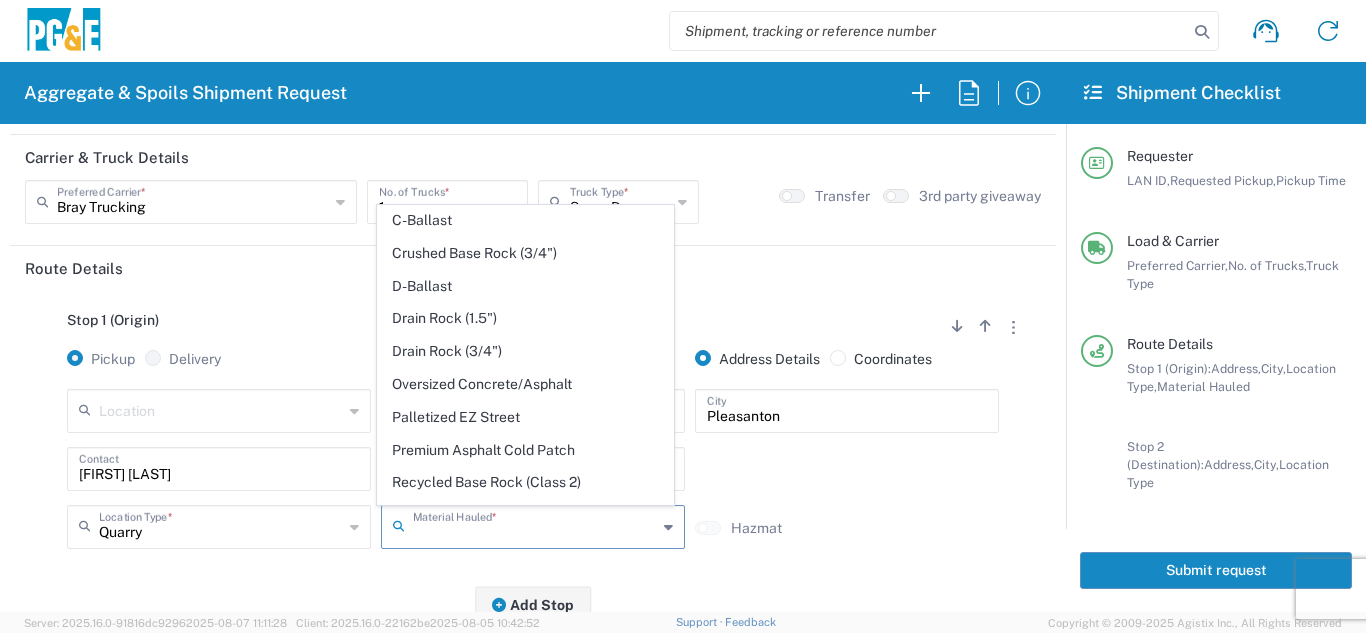 scroll, scrollTop: 356, scrollLeft: 0, axis: vertical 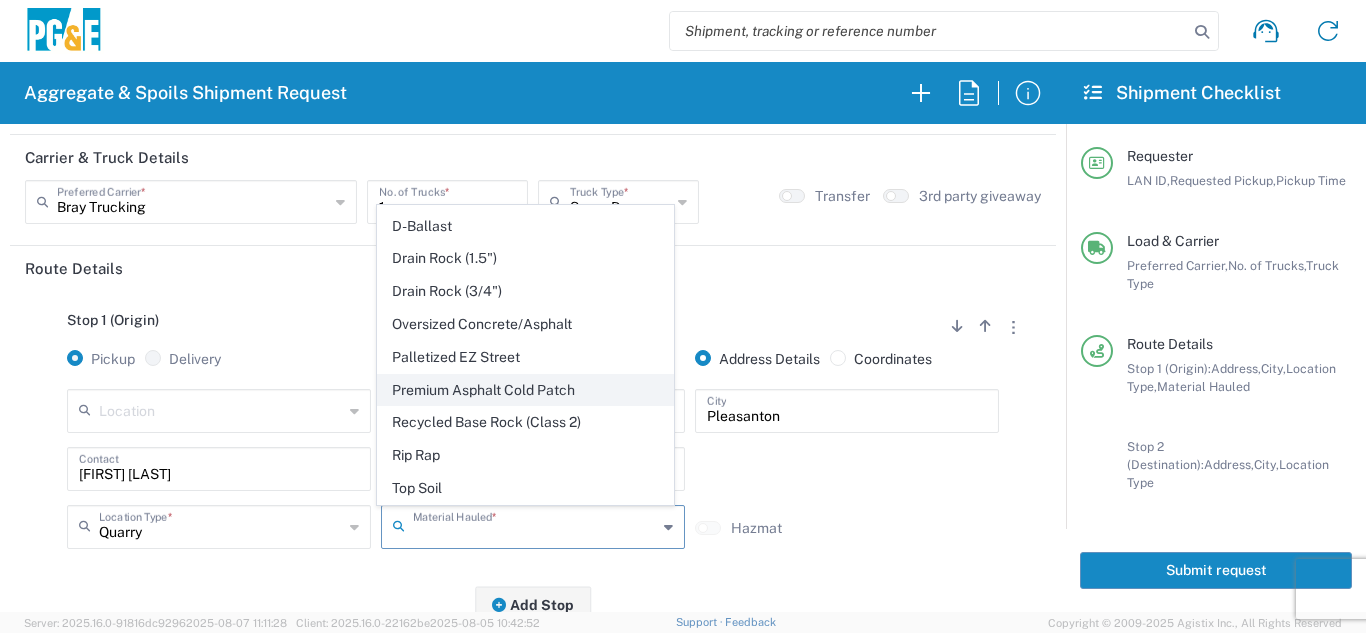 click on "Premium Asphalt Cold Patch" 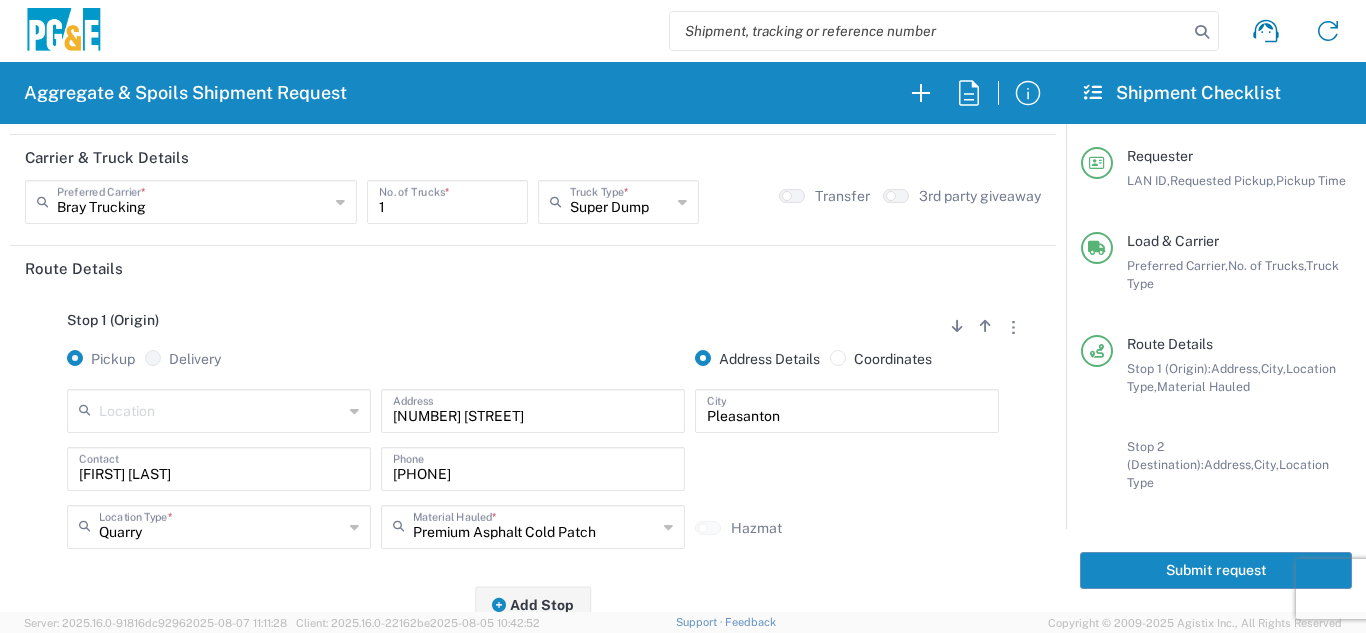 click on "Stop 1 (Origin)
Add Stop Above   Add Stop Below   Remove Stop   Pickup   Delivery   Address Details   Coordinates   Location  17300 East Jahant Rd - Quarry 7/11 Materials - Chico - Quarry 7/11 Materials - Ridgecrest - Quarry Acampo Airport - Santa Rosa Altamont Landfill - Livermore American Canyon Anderson Landfill - Waste Management Landfill Class II Antioch Building Materials Antioch SC Argent Materials - Oakland - Quarry Auburn Auburn HUB Yard Auburn SC Avenal Regional Landfill Bakersfield SC Bakersfield Sub Bangor Rock Quarry Bear River Aggregates - Meadow Vista - Quarry Best Rock Quarry - Barstow Blue Mountain Minerals - Columbia - Quarry Bodean Bowman & Sons Brisbane Recycling Burney SC Butte Sand & Gravel - Sutter - Quarry Calaveras Materials Inc - Merced - Quarry Canyon Rock Co Inc - Forestville - Quarry Carlotta Cedar Avenue Recycling - Fresno - Quarry Cemex - Antioch - Quarry Cemex - Clayton - Quarry Cemex - Clovis - Quarry Cemex - Fresno - Quarry * *" 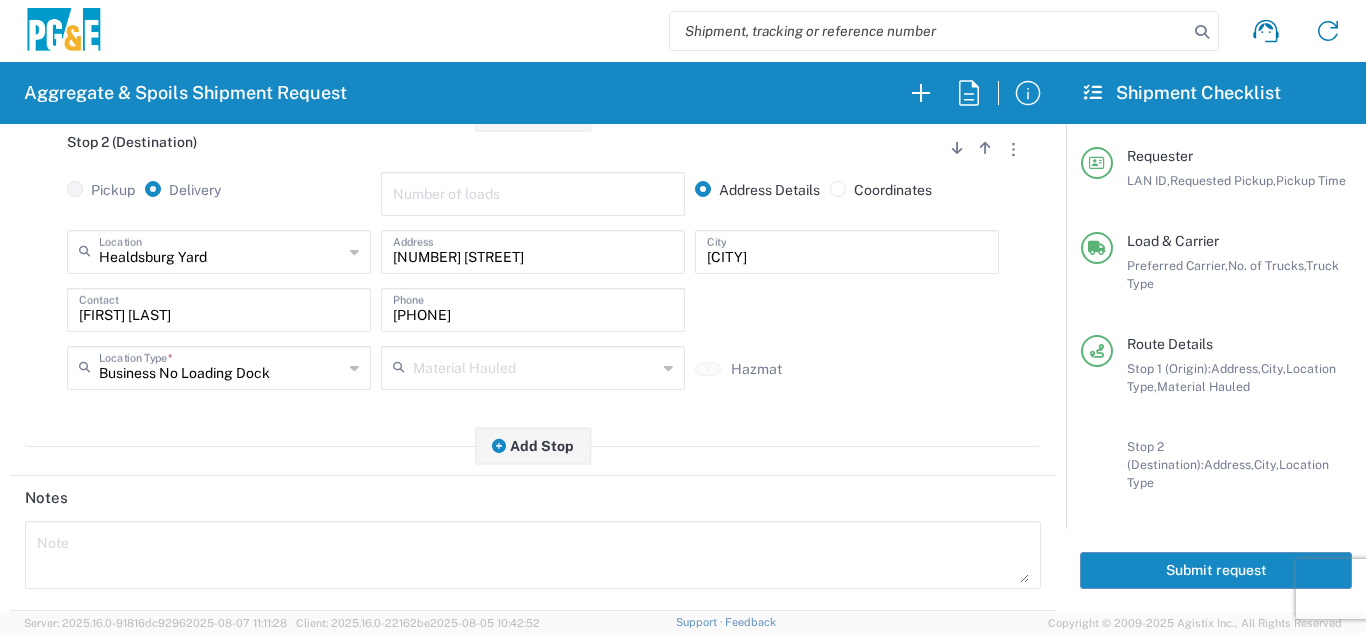 scroll, scrollTop: 600, scrollLeft: 0, axis: vertical 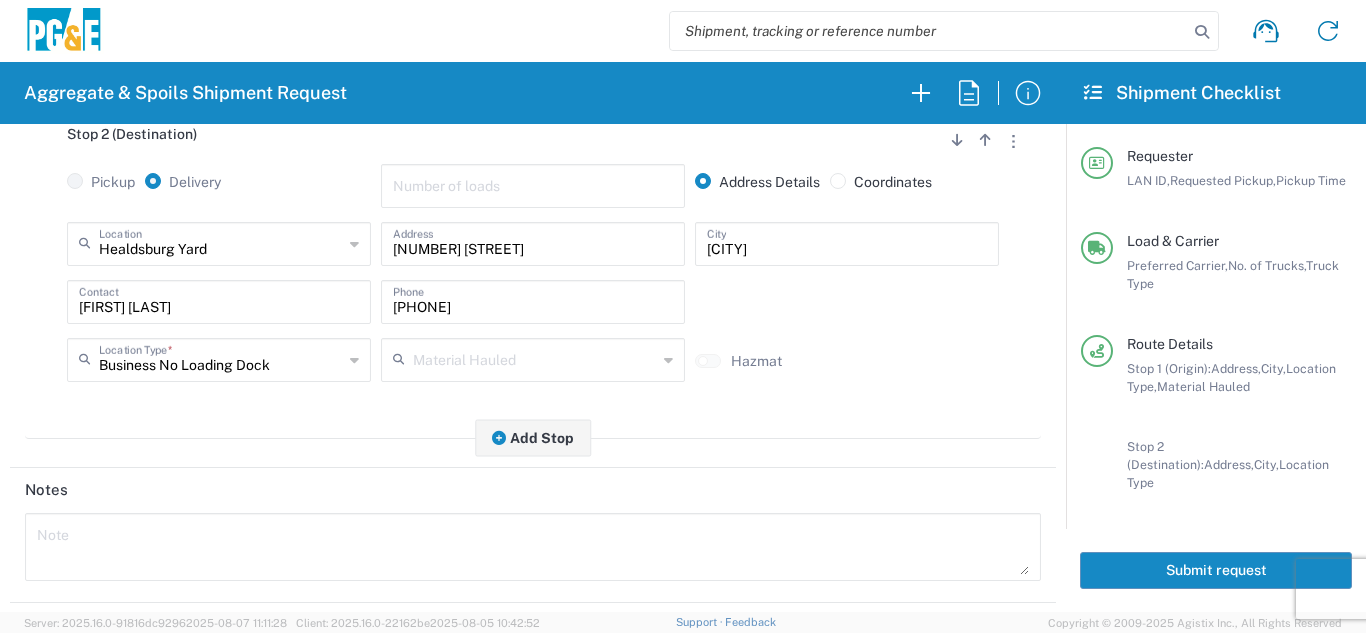 click at bounding box center (533, 547) 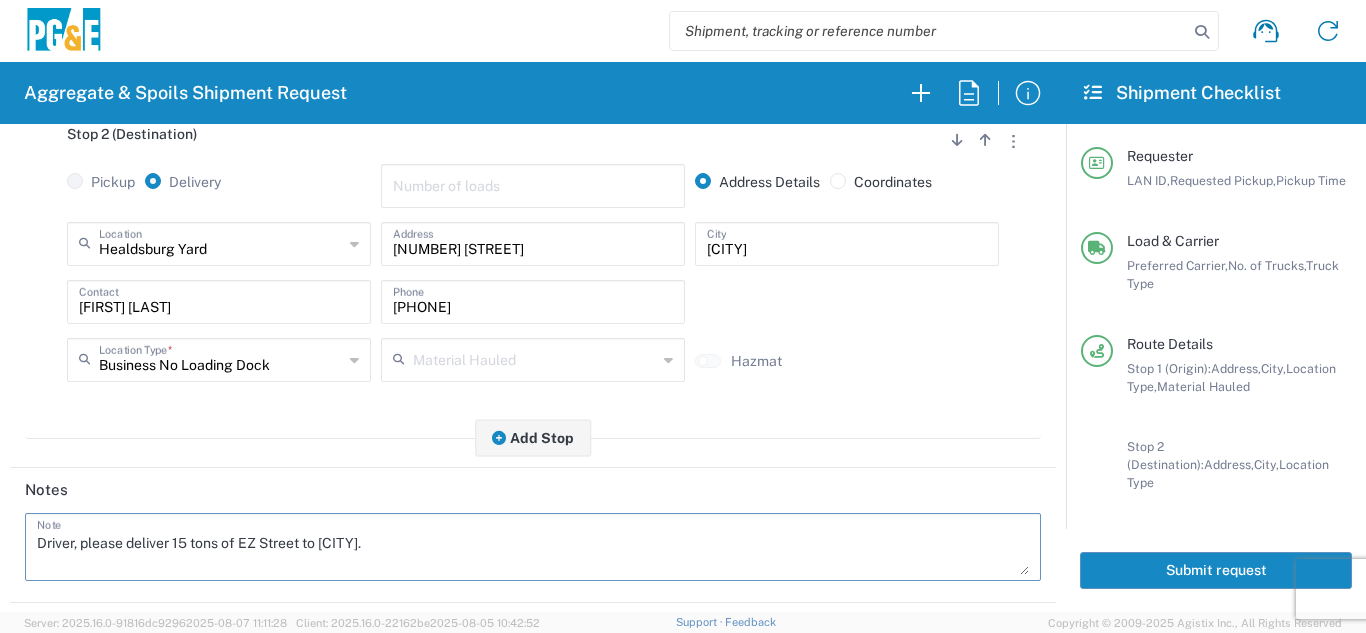 drag, startPoint x: 435, startPoint y: 555, endPoint x: 0, endPoint y: 539, distance: 435.29416 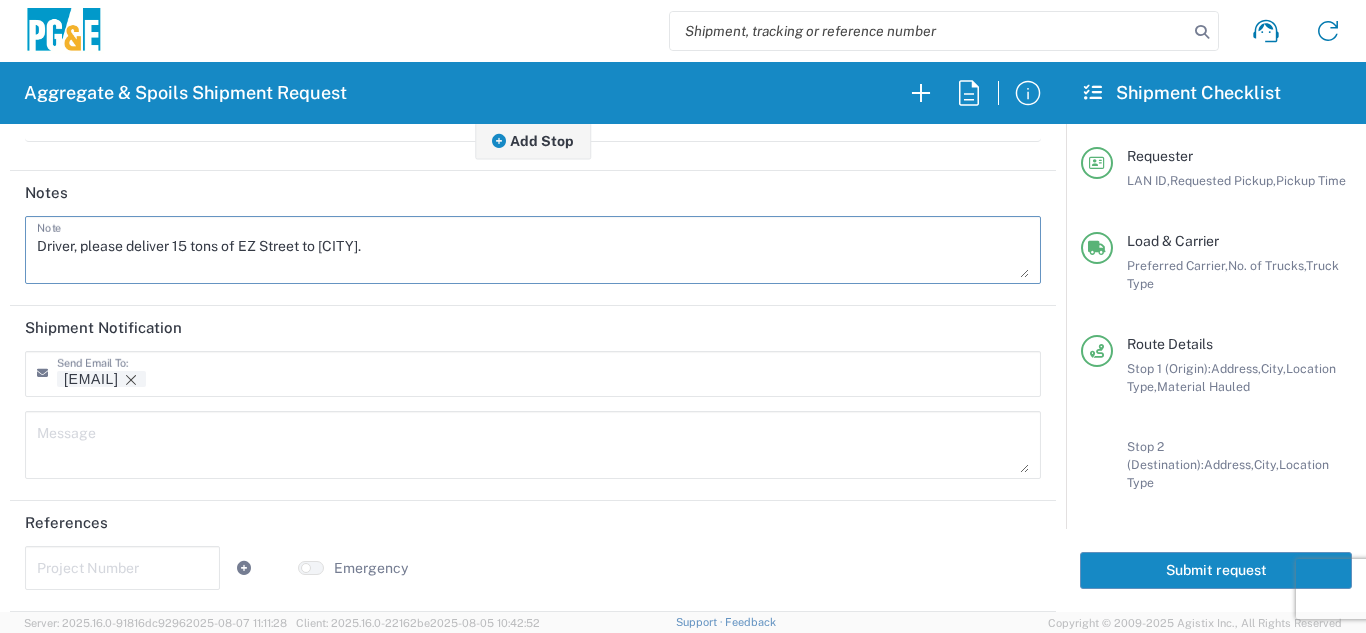 type on "Driver, please deliver 15 tons of EZ Street to [CITY]." 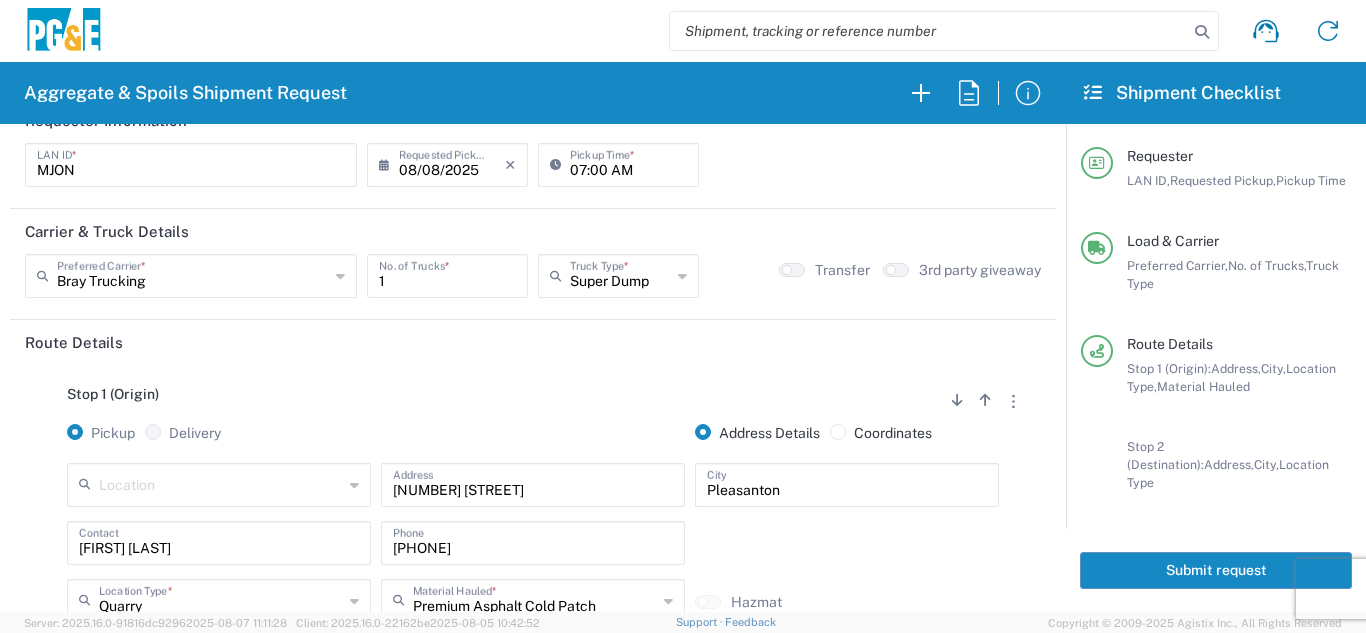 scroll, scrollTop: 0, scrollLeft: 0, axis: both 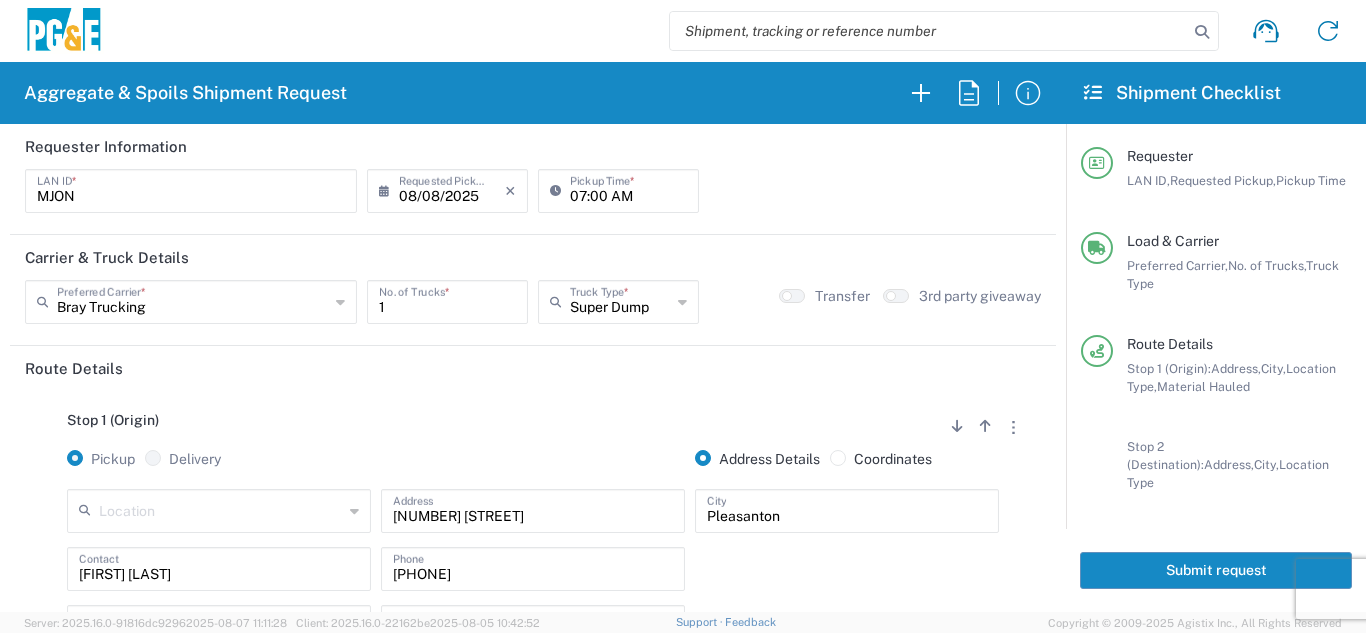 type on "Driver, please deliver 15 tons of EZ Street to [CITY]." 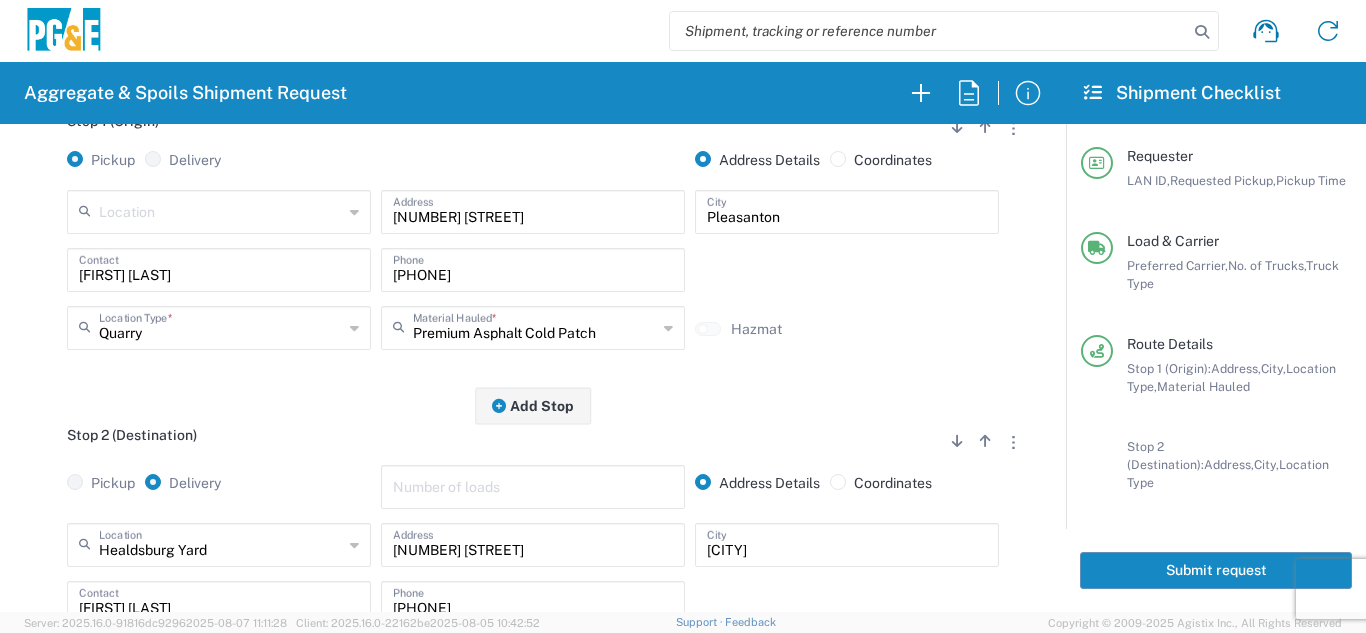 scroll, scrollTop: 0, scrollLeft: 0, axis: both 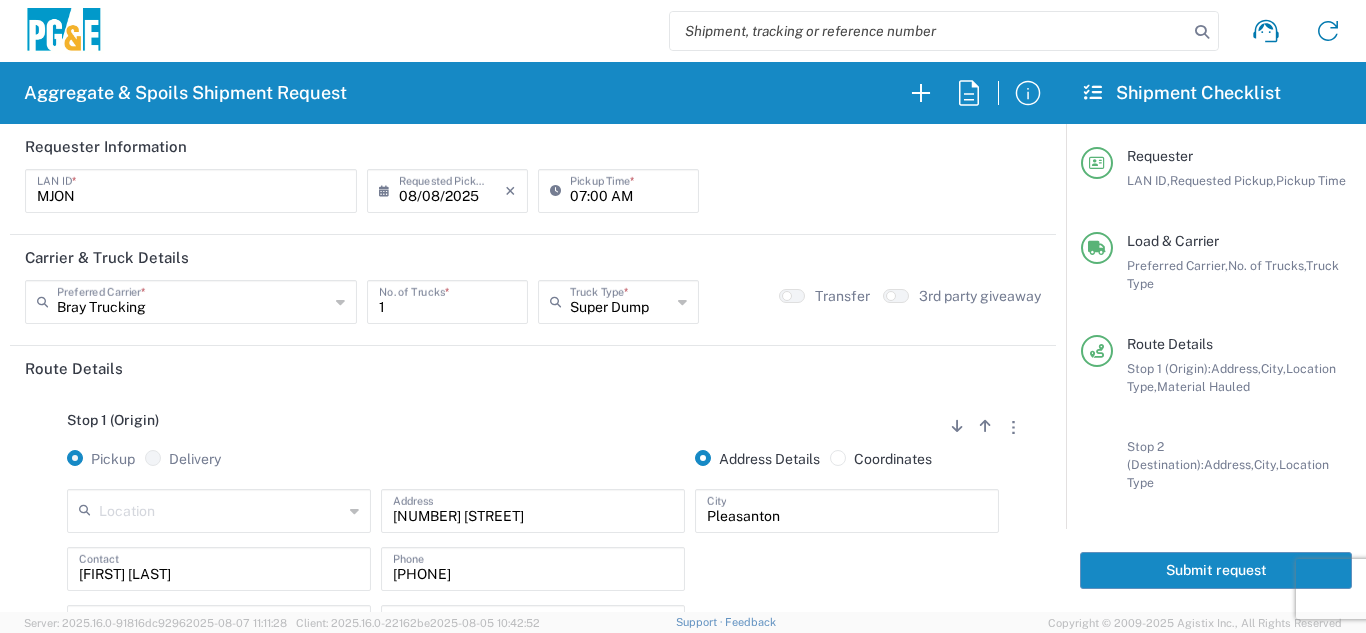 click on "Submit request" 